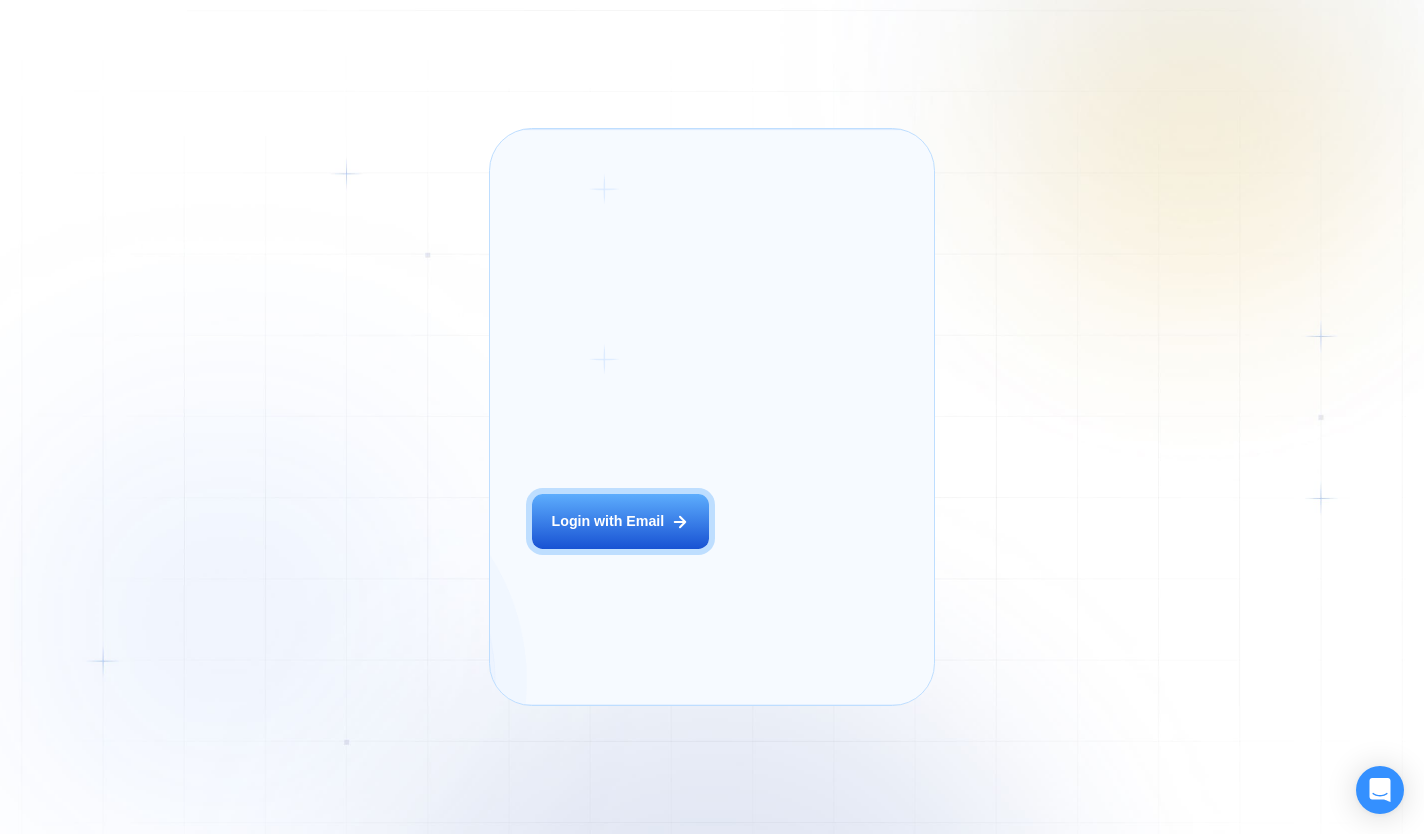 scroll, scrollTop: 0, scrollLeft: 0, axis: both 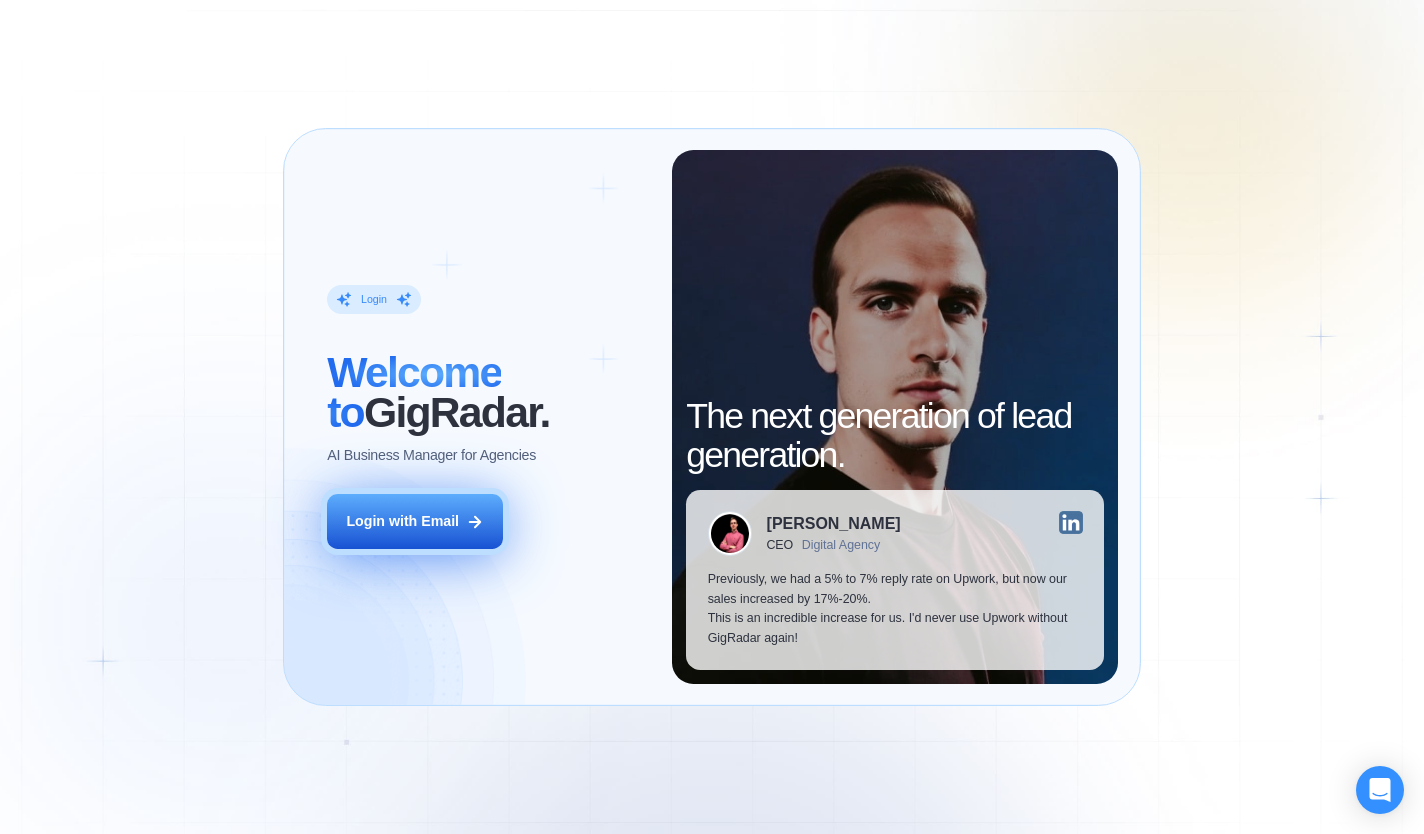 click on "Login with Email" at bounding box center (402, 522) 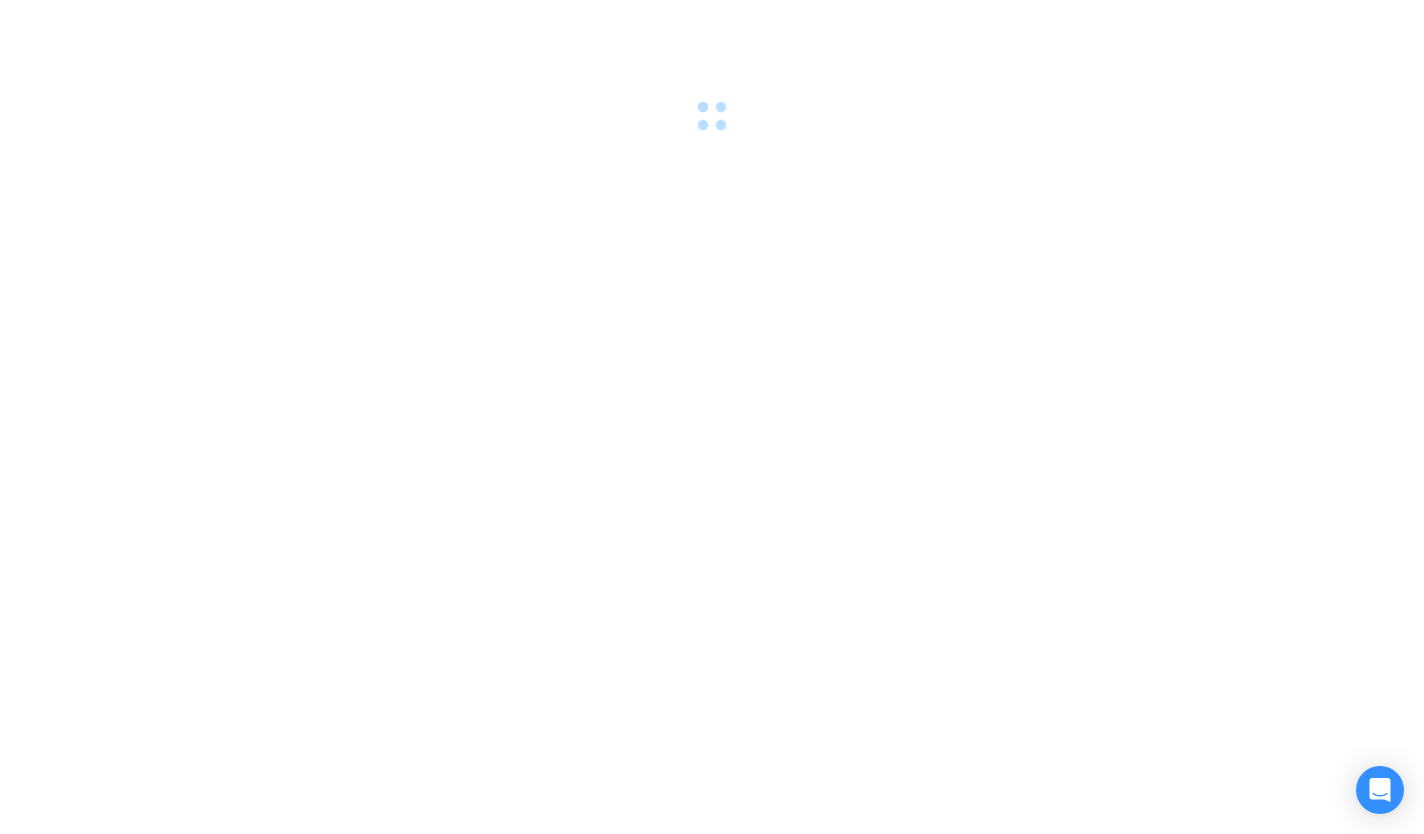 scroll, scrollTop: 0, scrollLeft: 0, axis: both 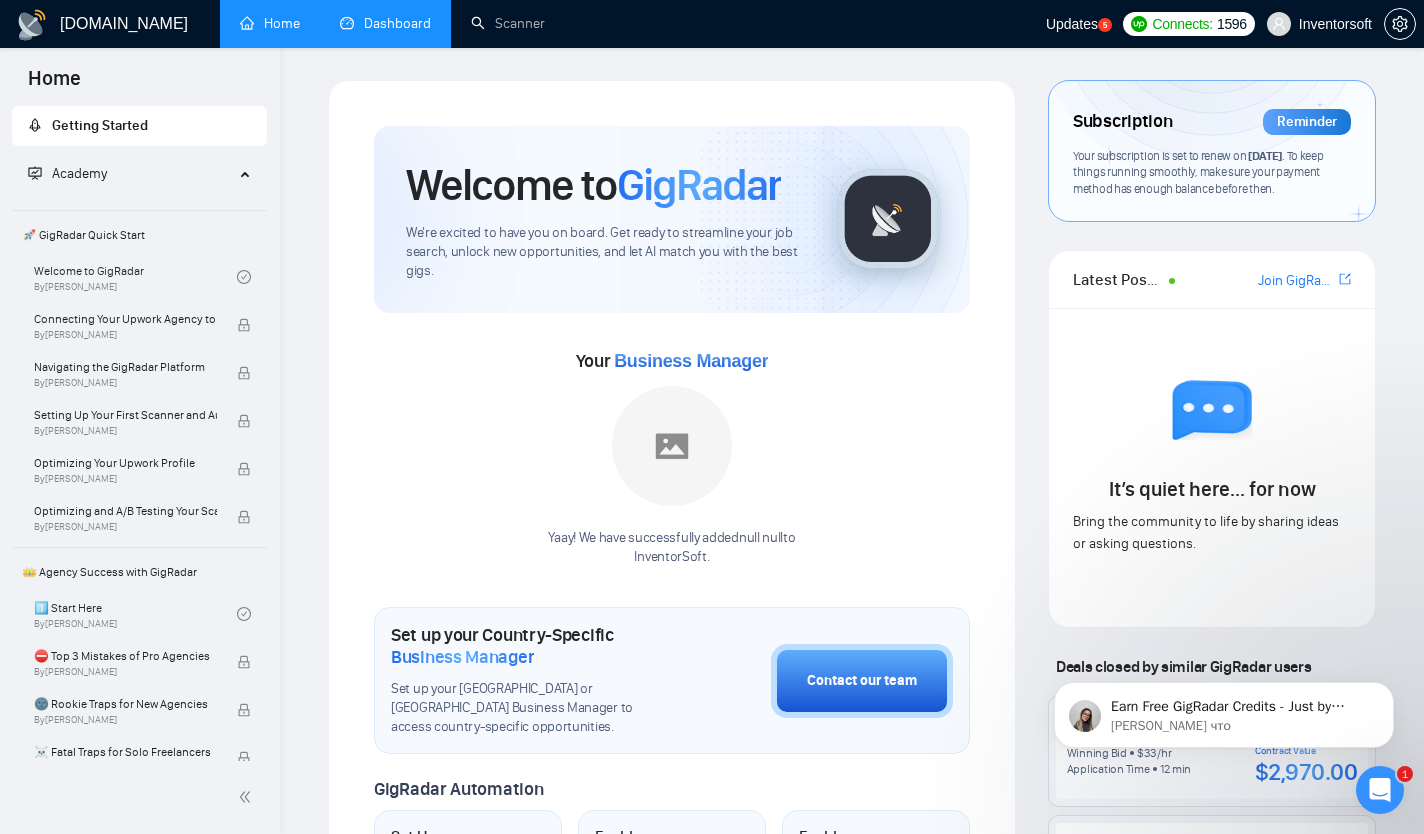 click on "Dashboard" at bounding box center (385, 23) 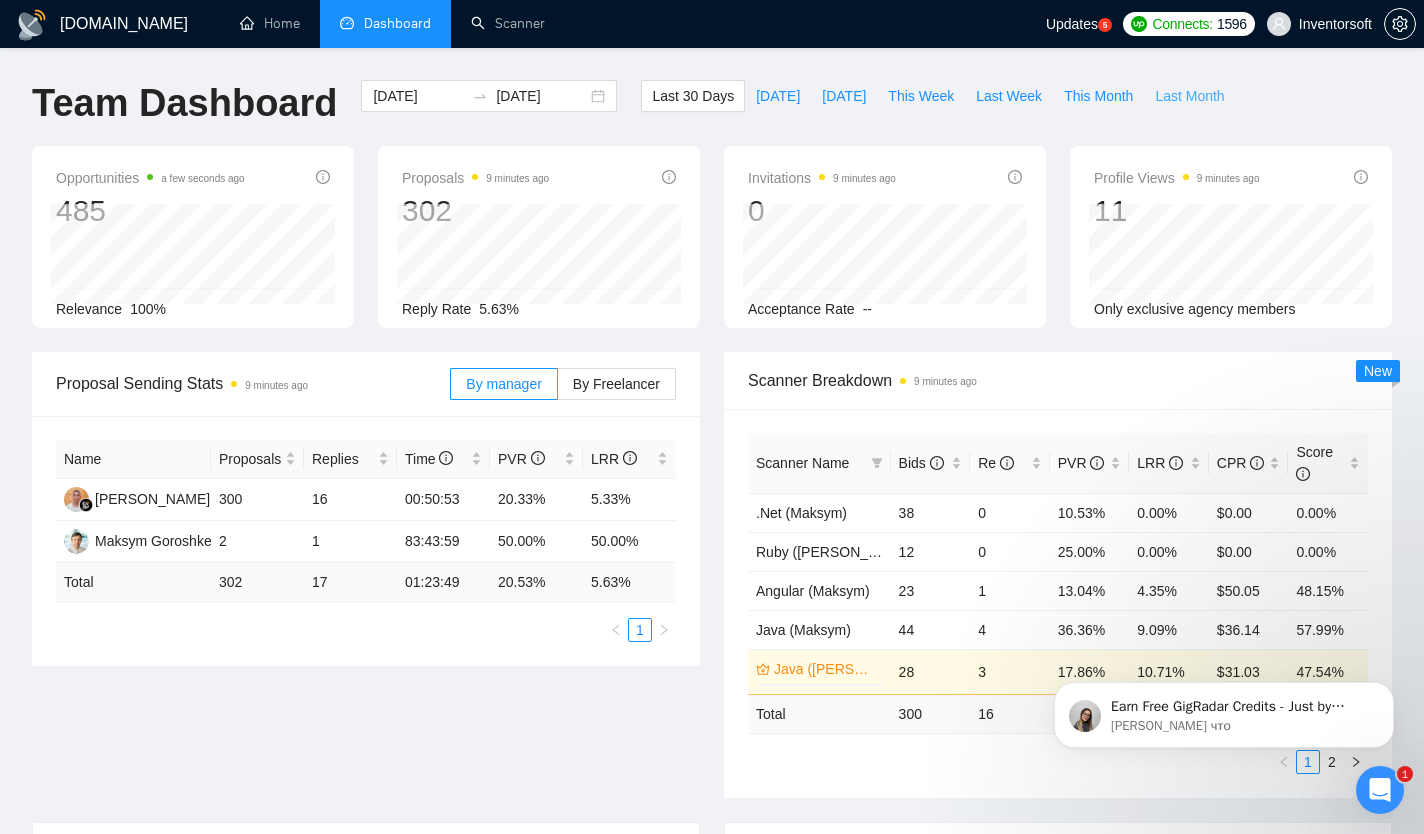 click on "Last Month" at bounding box center (1189, 96) 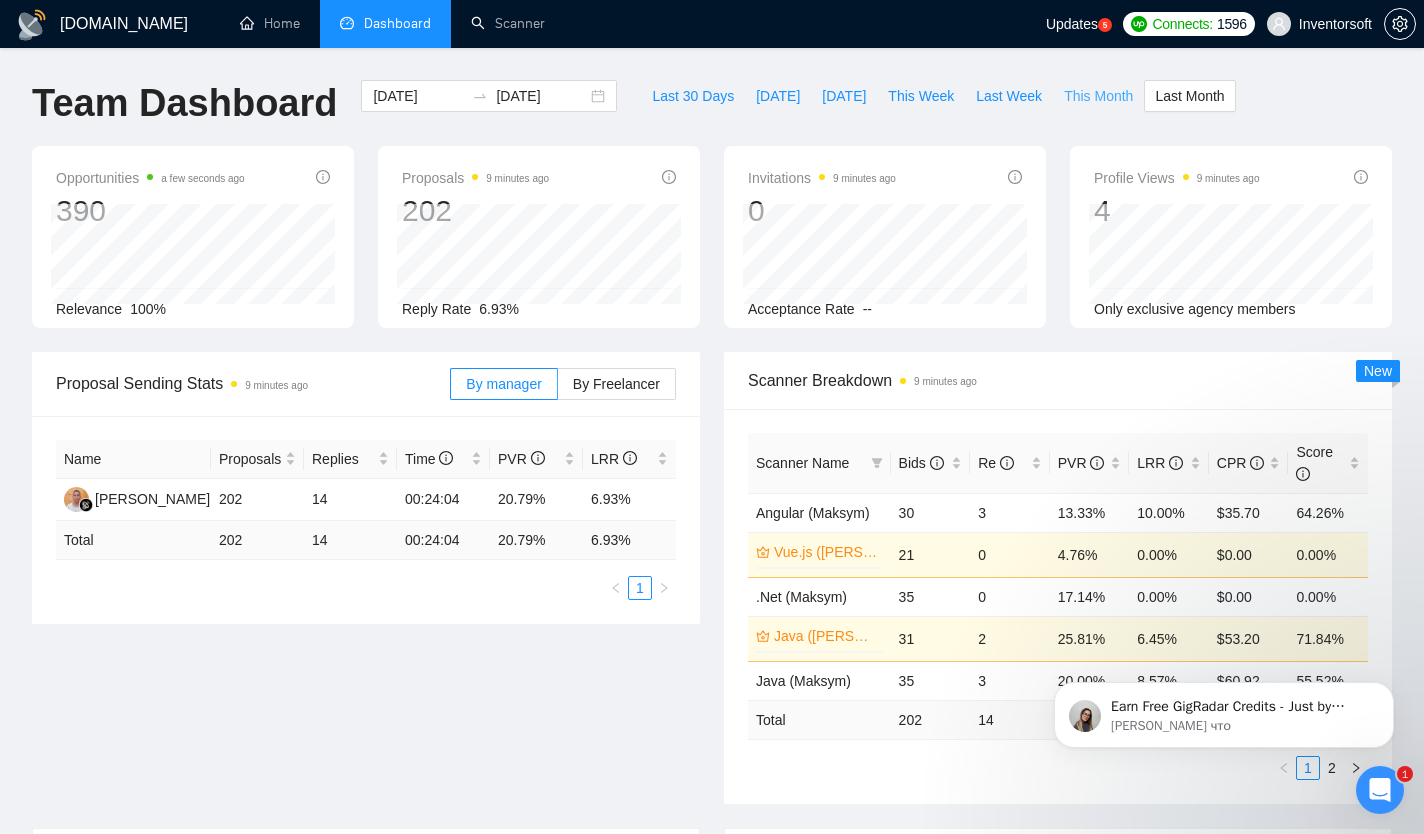 click on "This Month" at bounding box center (1098, 96) 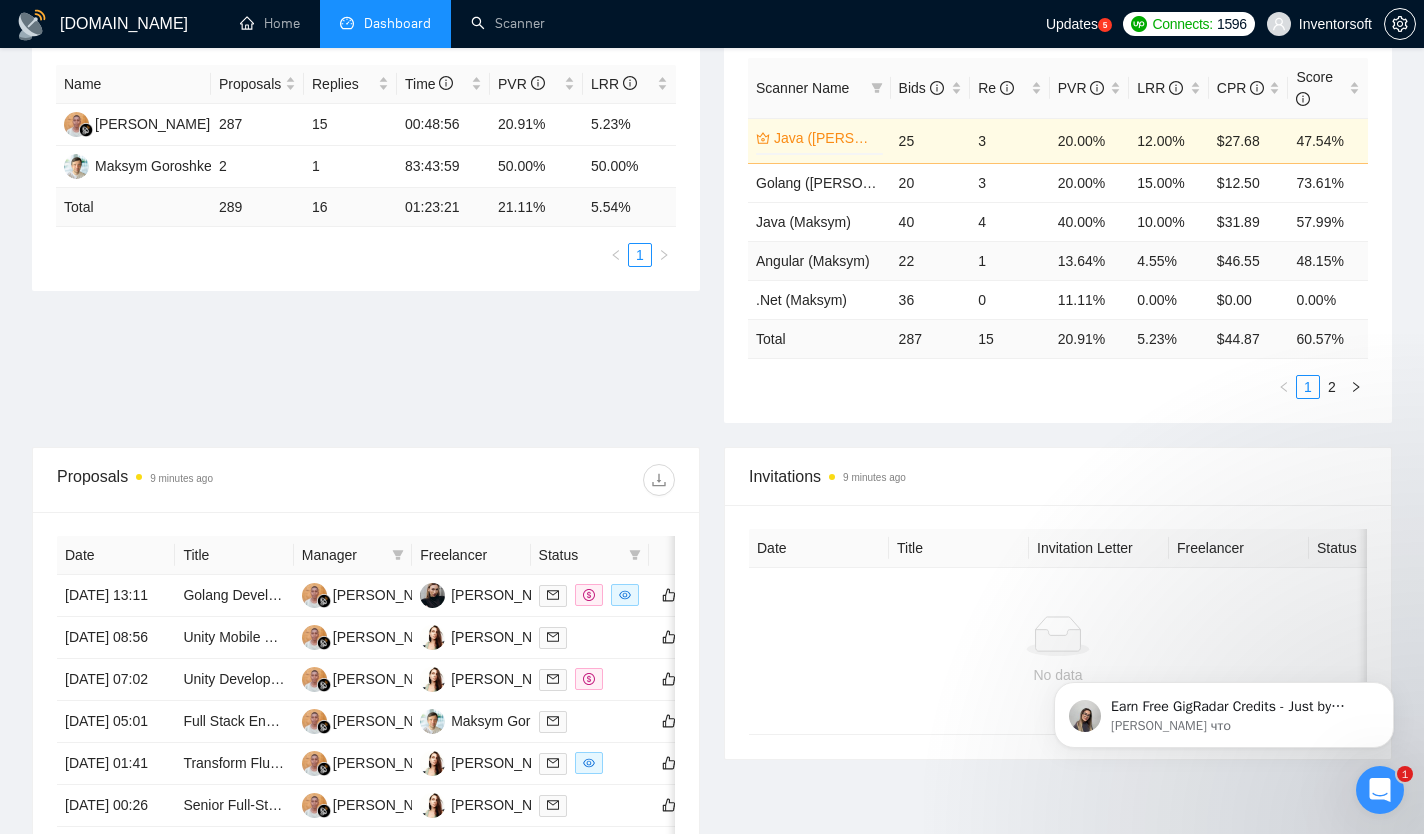 scroll, scrollTop: 0, scrollLeft: 0, axis: both 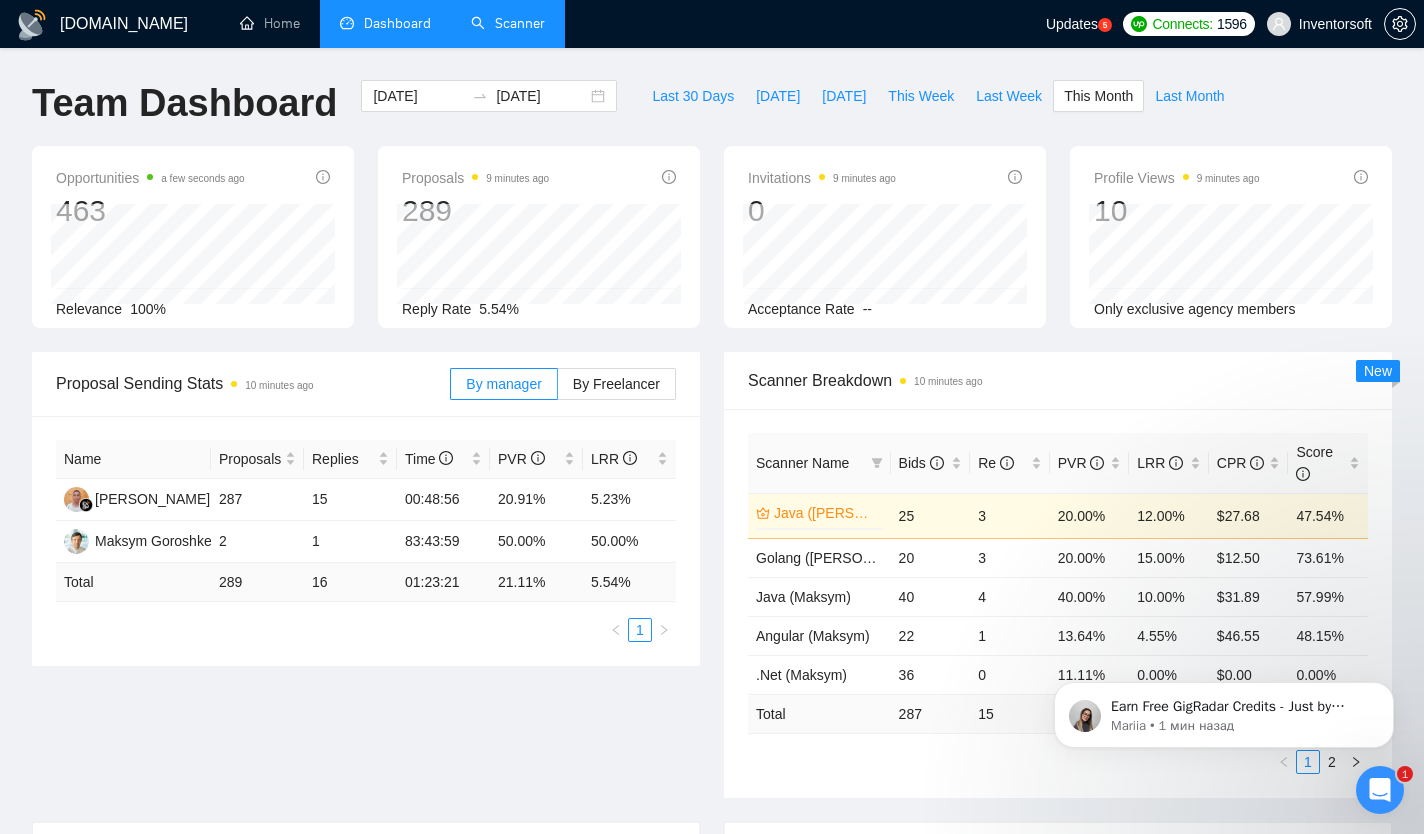 click on "Scanner" at bounding box center (508, 23) 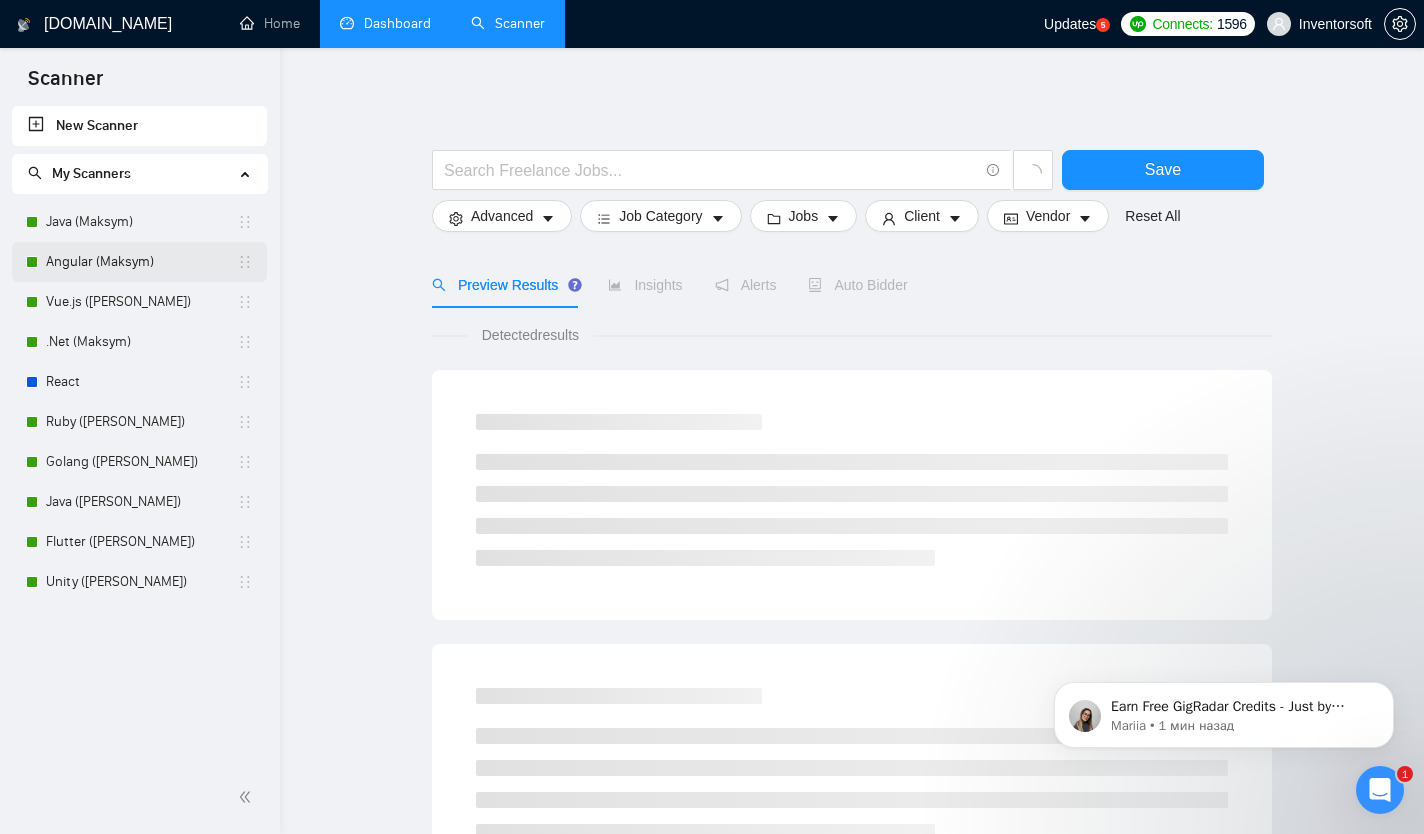click on "Angular (Maksym)" at bounding box center [141, 262] 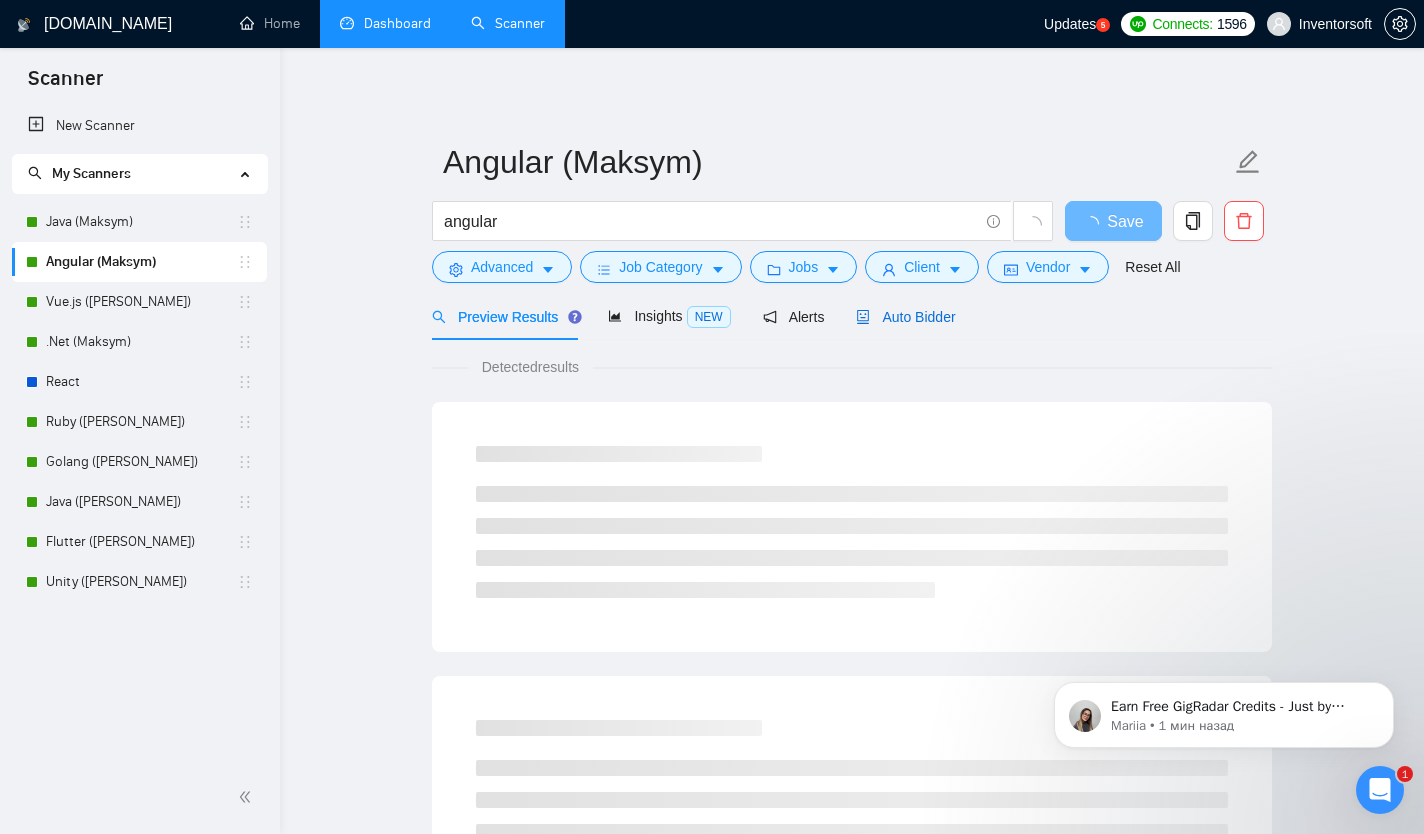 click on "Auto Bidder" at bounding box center (905, 317) 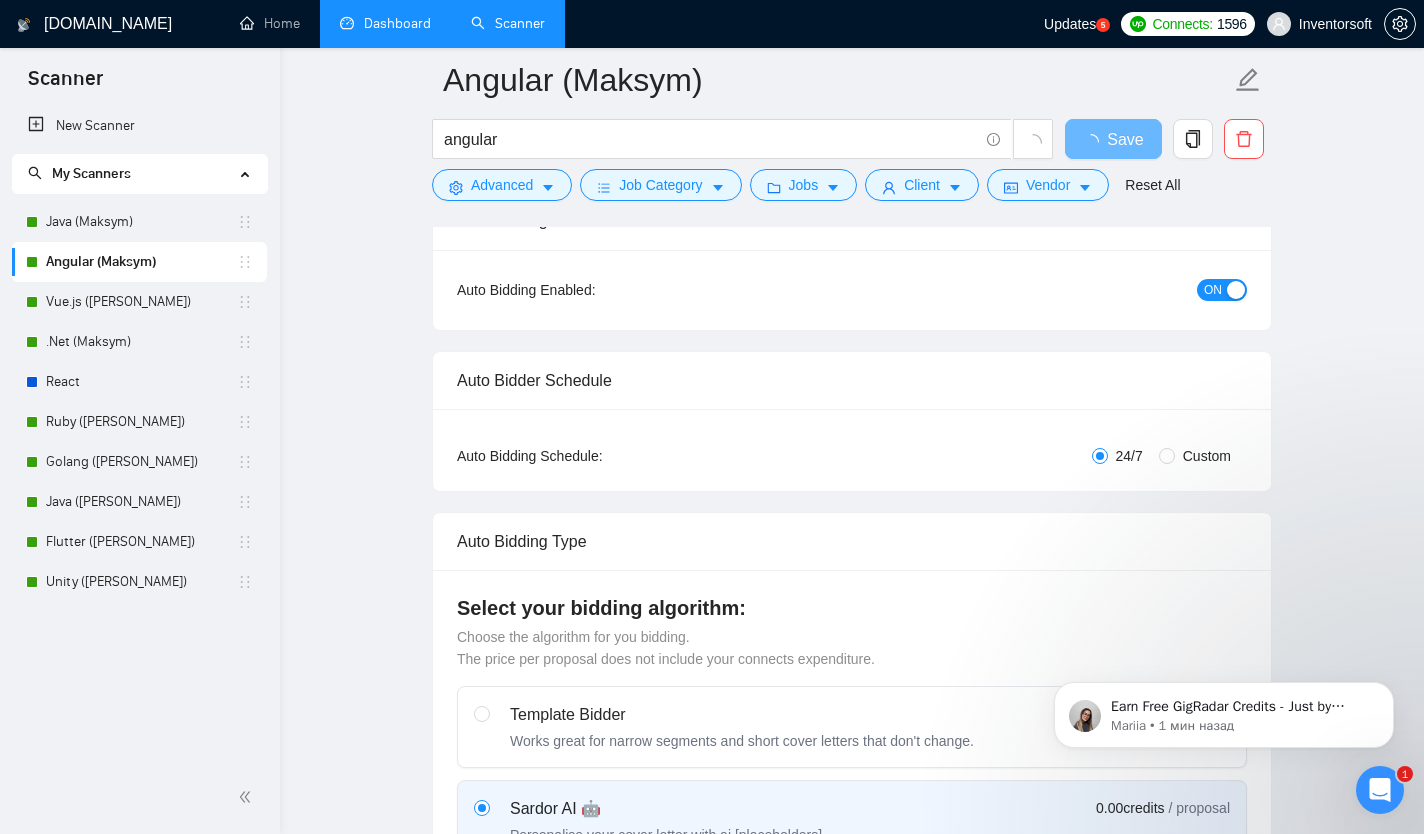 type 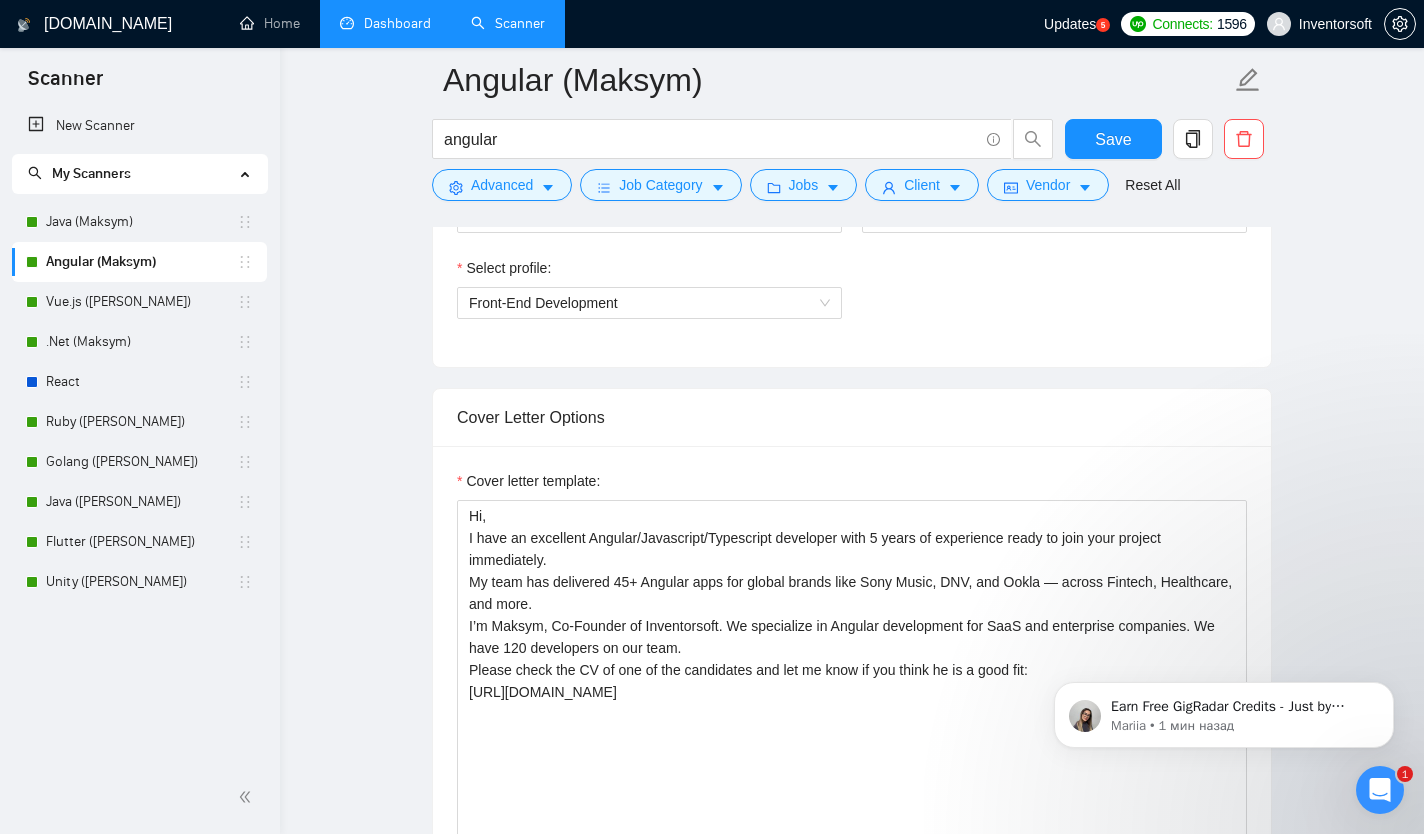 scroll, scrollTop: 1142, scrollLeft: 0, axis: vertical 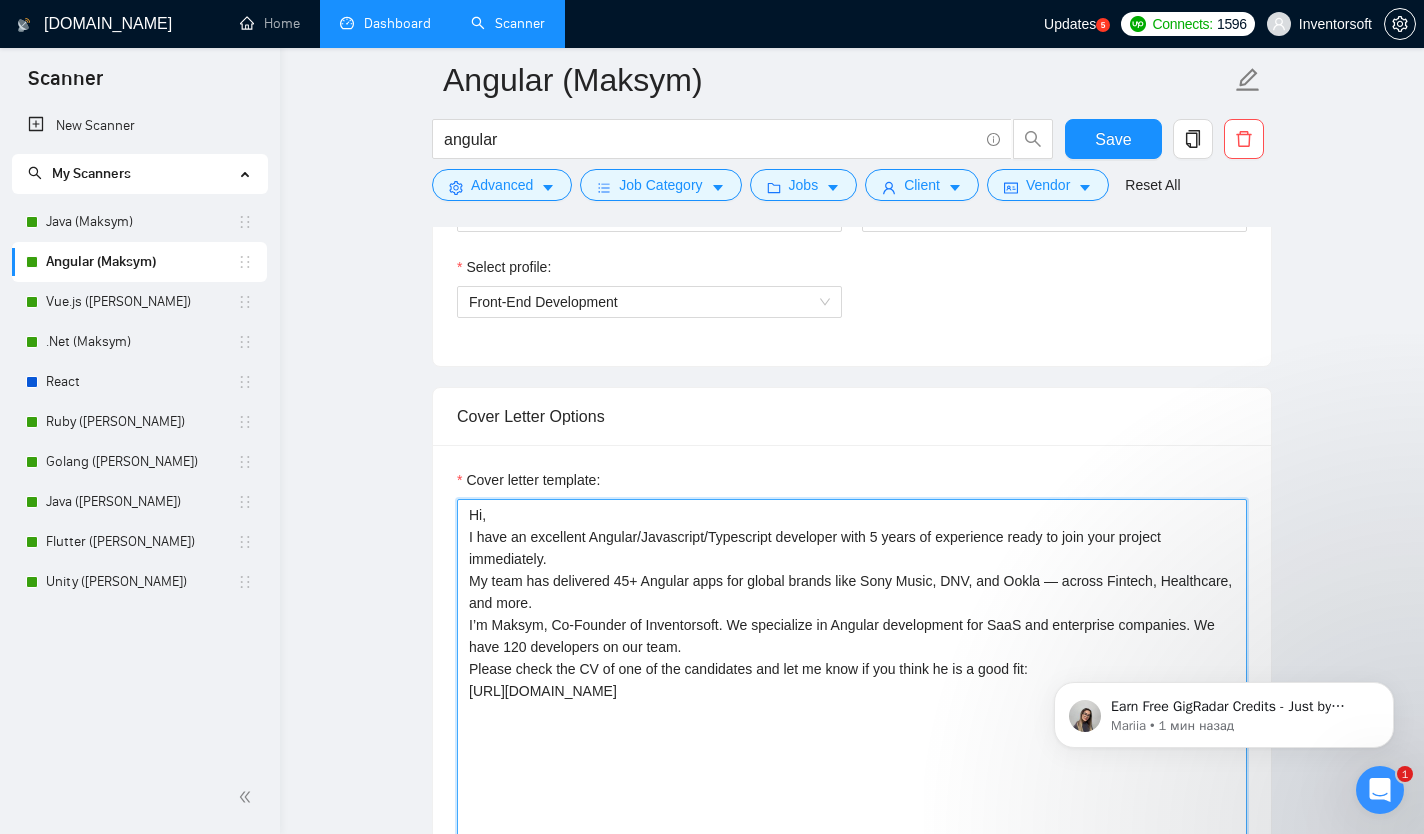 drag, startPoint x: 647, startPoint y: 536, endPoint x: 666, endPoint y: 528, distance: 20.615528 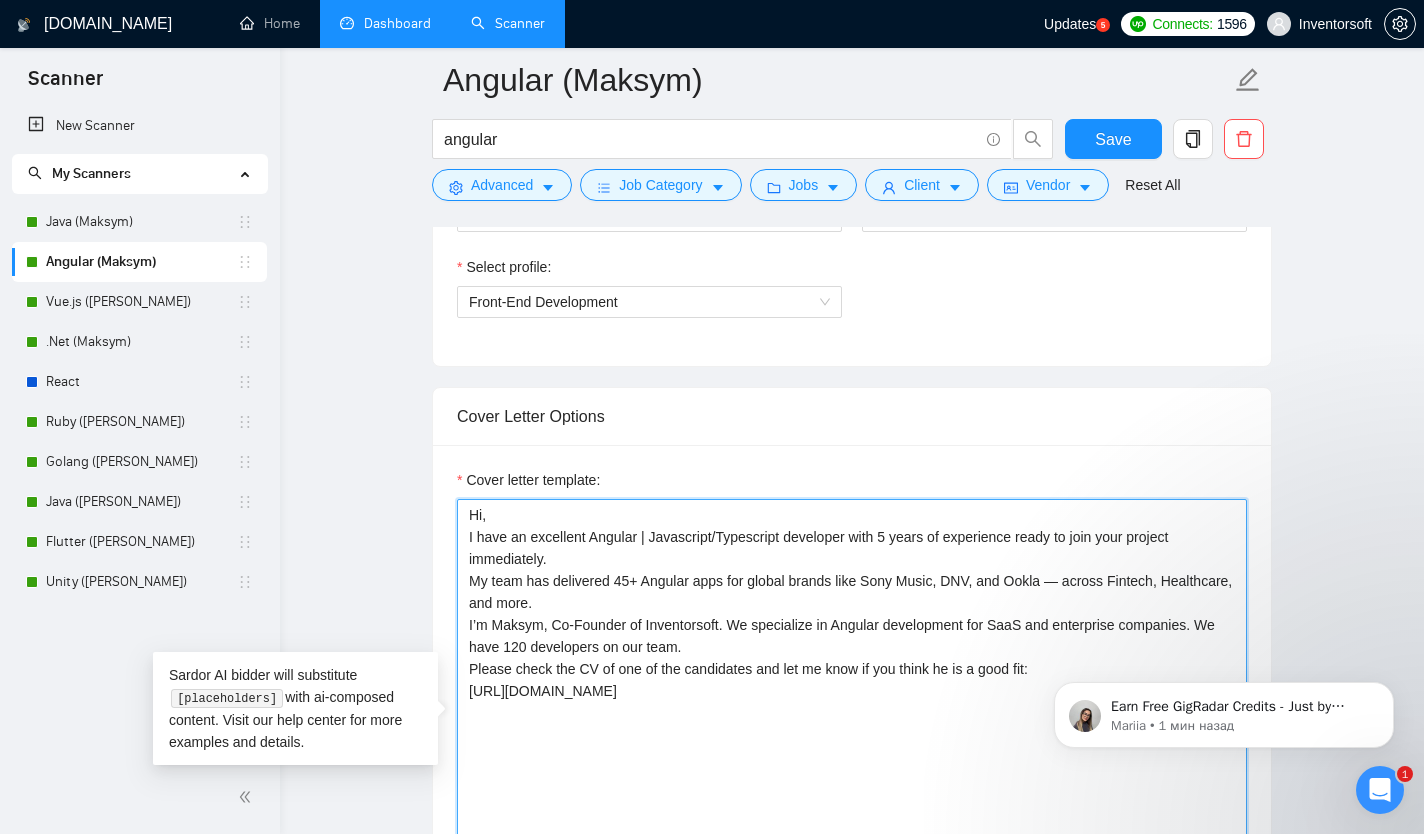 click on "Hi,
I have an excellent Angular | Javascript/Typescript developer with 5 years of experience ready to join your project immediately.
My team has delivered 45+ Angular apps for global brands like Sony Music, DNV, and Ookla — across Fintech, Healthcare, and more.
I’m Maksym, Co-Founder of Inventorsoft. We specialize in Angular development for SaaS and enterprise companies. We have 120 developers on our team.
Please check the CV of one of the candidates and let me know if you think he is a good fit:
[URL][DOMAIN_NAME]" at bounding box center [852, 724] 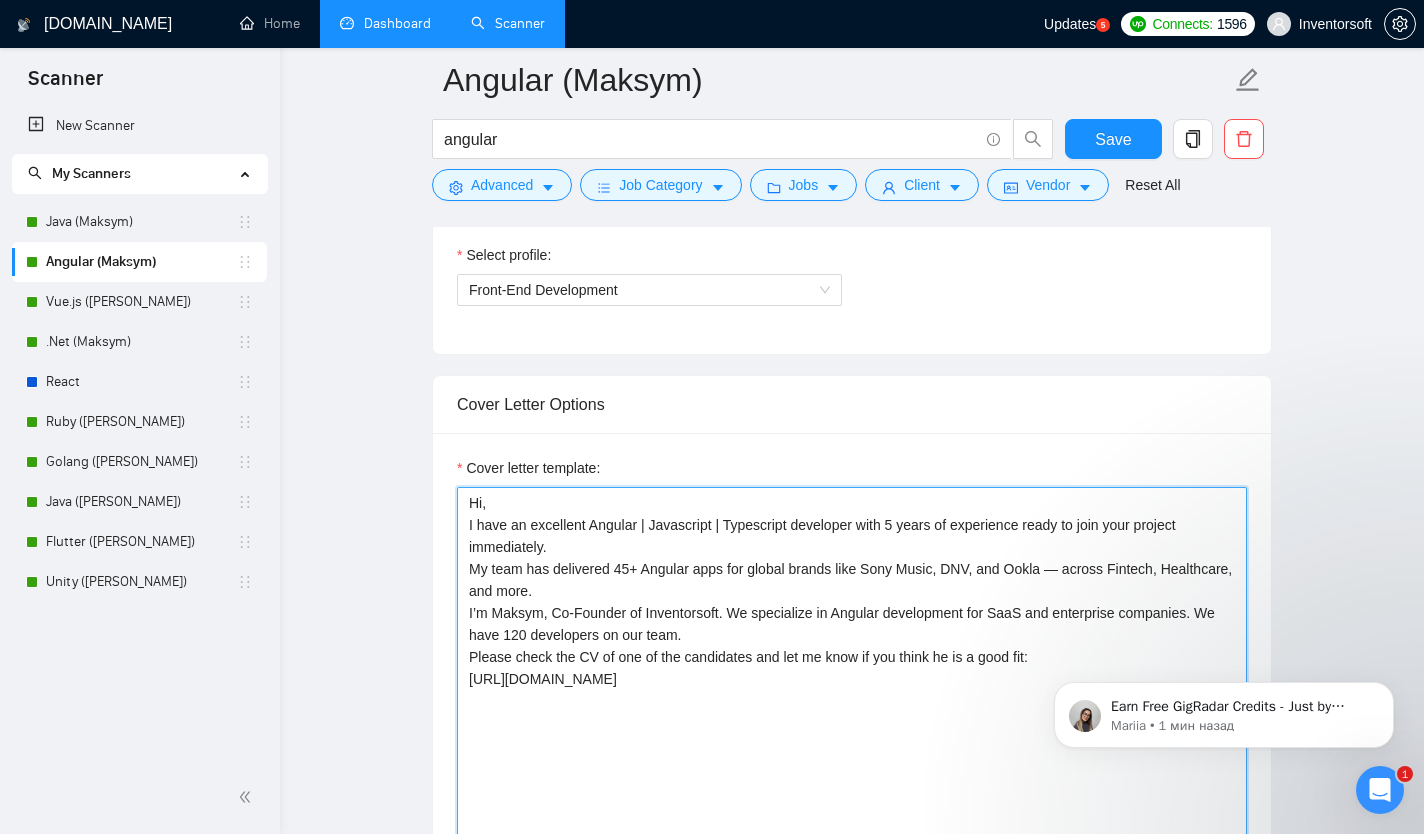 scroll, scrollTop: 1174, scrollLeft: 0, axis: vertical 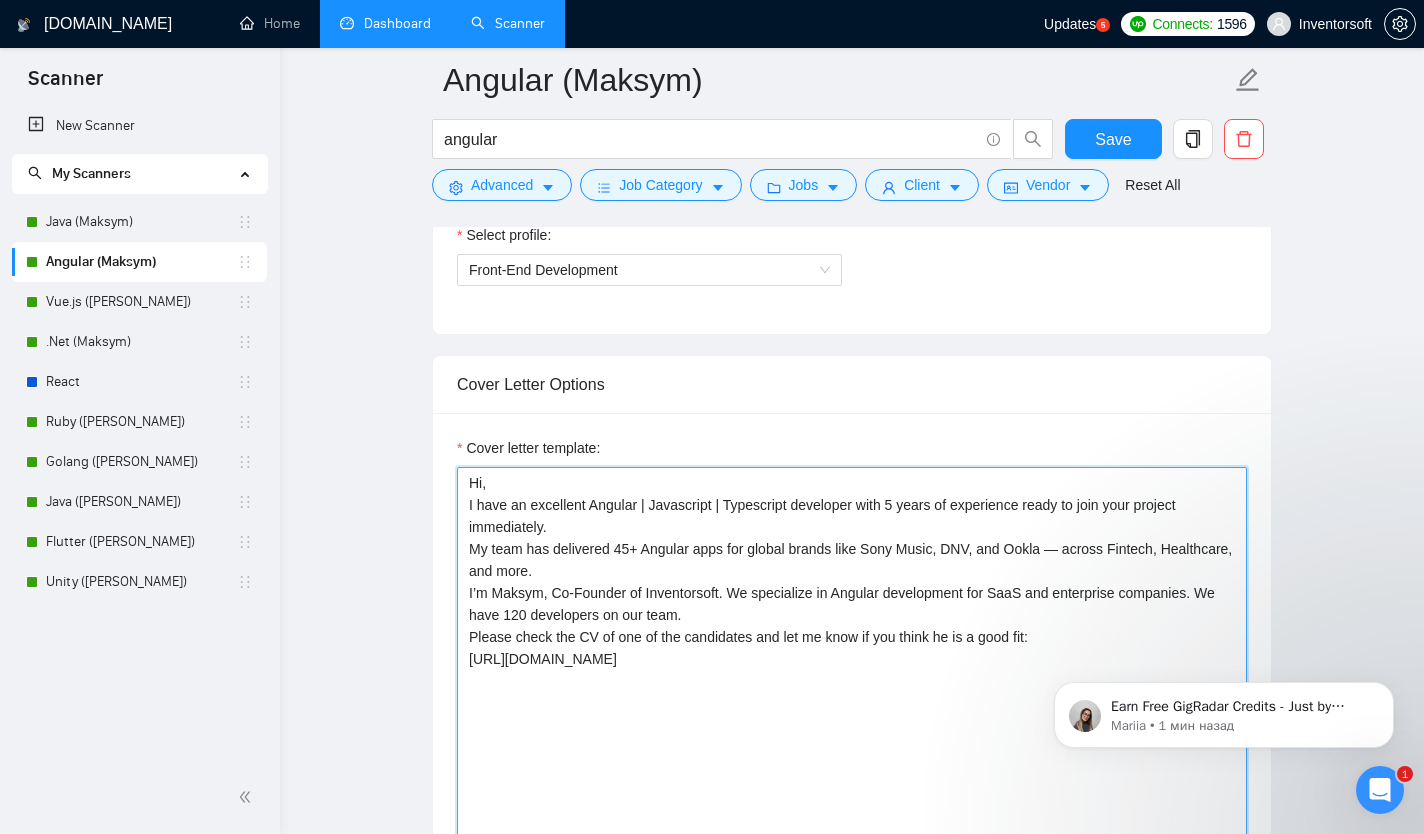 click on "Hi,
I have an excellent Angular | Javascript | Typescript developer with 5 years of experience ready to join your project immediately.
My team has delivered 45+ Angular apps for global brands like Sony Music, DNV, and Ookla — across Fintech, Healthcare, and more.
I’m Maksym, Co-Founder of Inventorsoft. We specialize in Angular development for SaaS and enterprise companies. We have 120 developers on our team.
Please check the CV of one of the candidates and let me know if you think he is a good fit:
[URL][DOMAIN_NAME]" at bounding box center [852, 692] 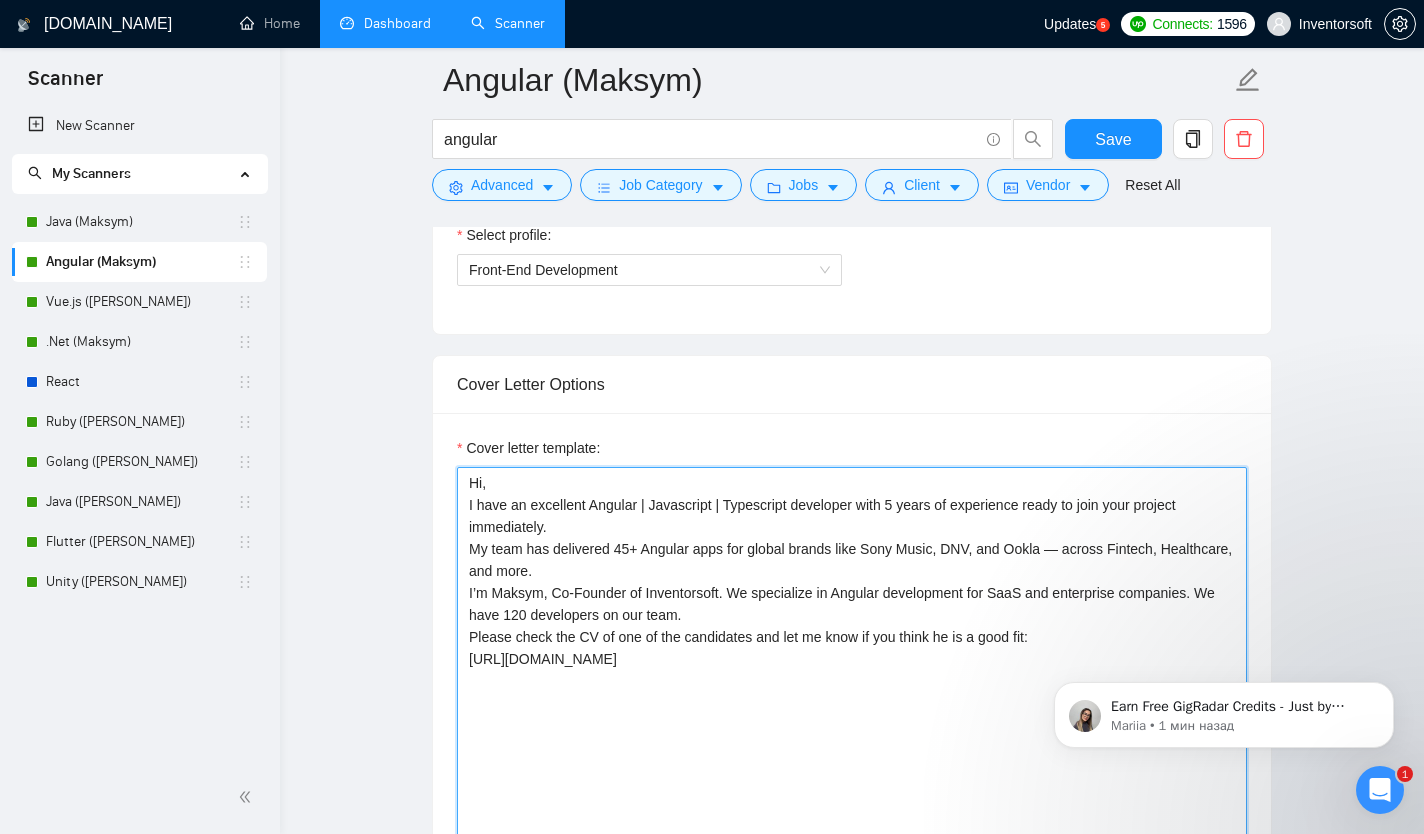 drag, startPoint x: 990, startPoint y: 659, endPoint x: 445, endPoint y: 657, distance: 545.00366 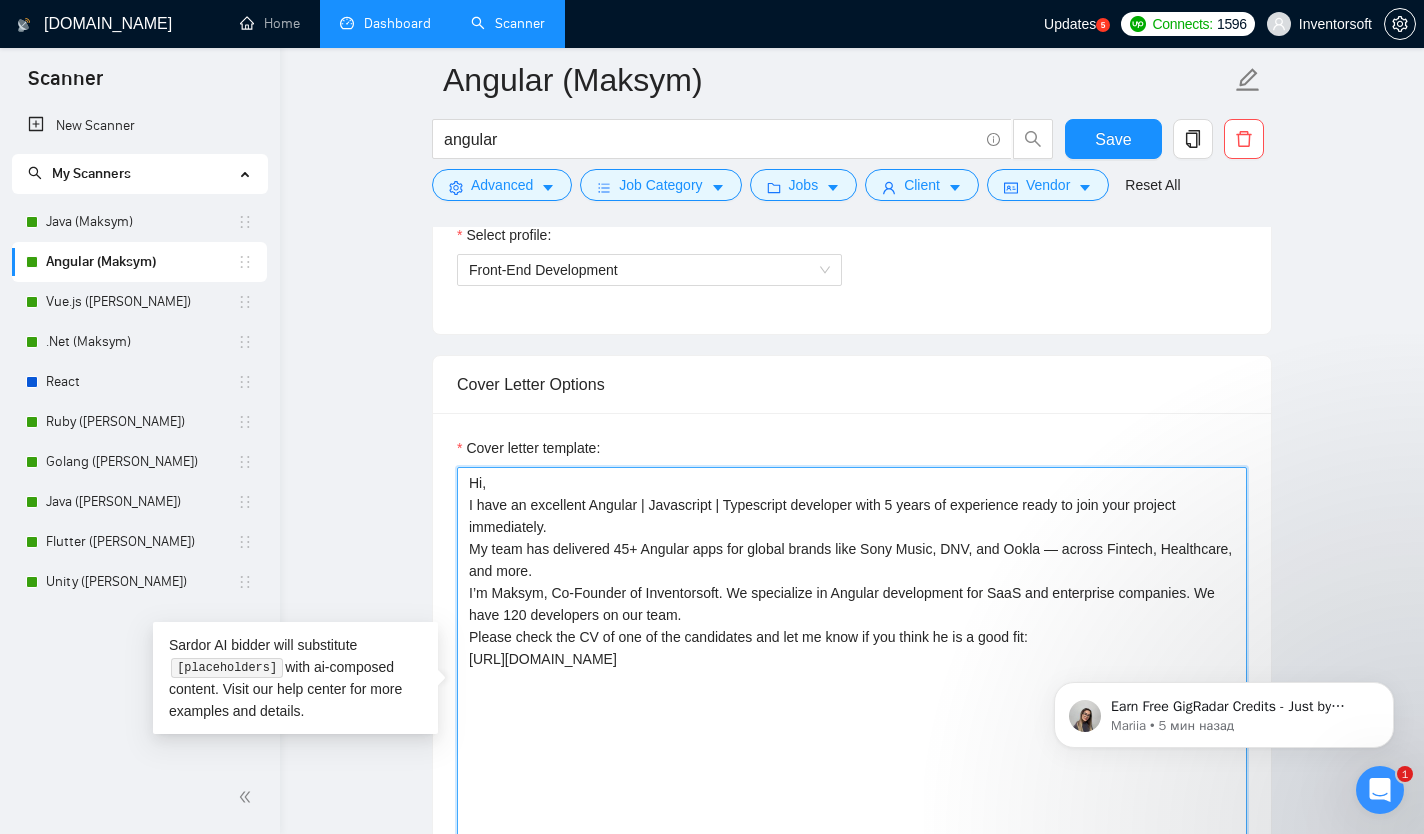click on "Hi,
I have an excellent Angular | Javascript | Typescript developer with 5 years of experience ready to join your project immediately.
My team has delivered 45+ Angular apps for global brands like Sony Music, DNV, and Ookla — across Fintech, Healthcare, and more.
I’m Maksym, Co-Founder of Inventorsoft. We specialize in Angular development for SaaS and enterprise companies. We have 120 developers on our team.
Please check the CV of one of the candidates and let me know if you think he is a good fit:
[URL][DOMAIN_NAME]" at bounding box center [852, 692] 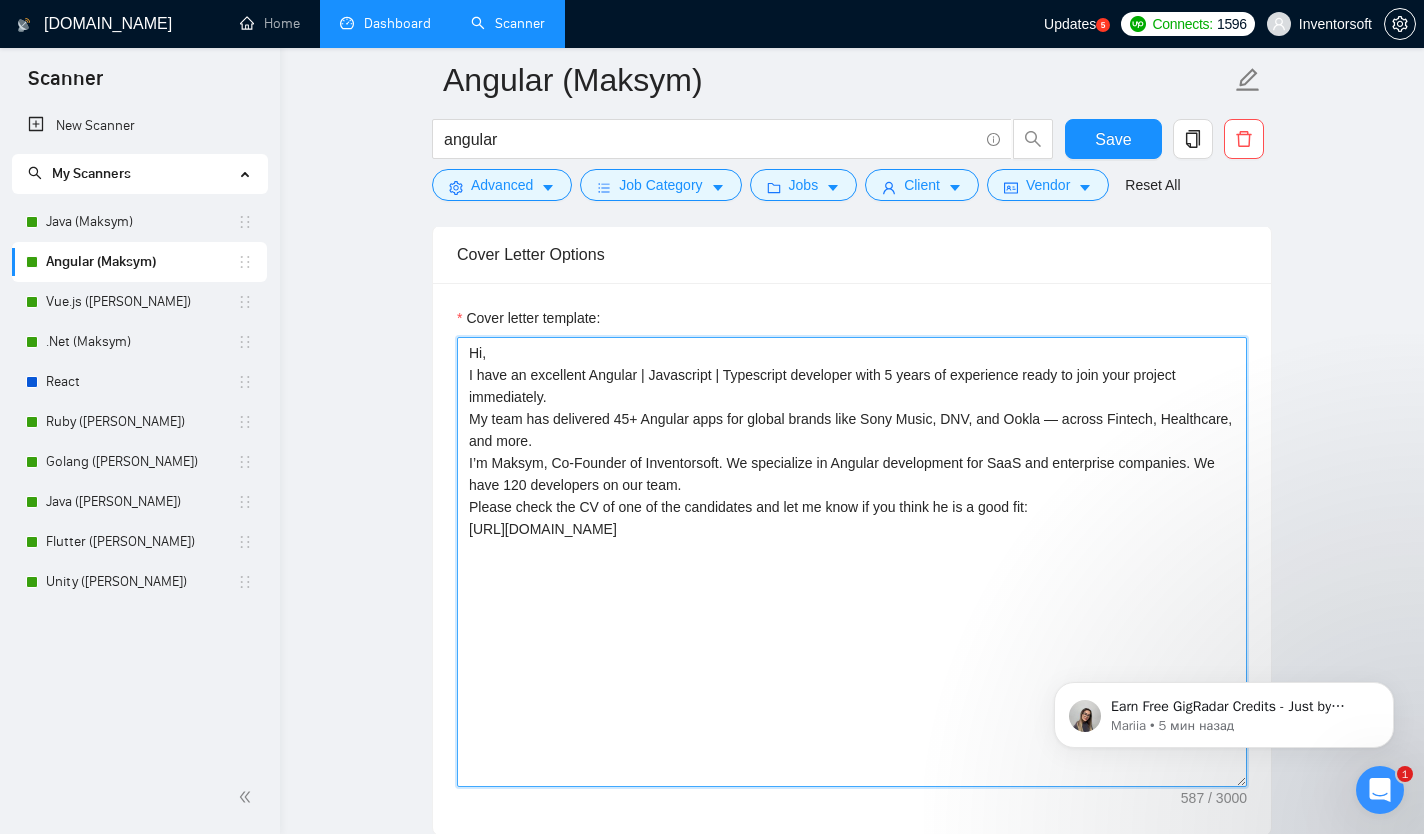 scroll, scrollTop: 1313, scrollLeft: 0, axis: vertical 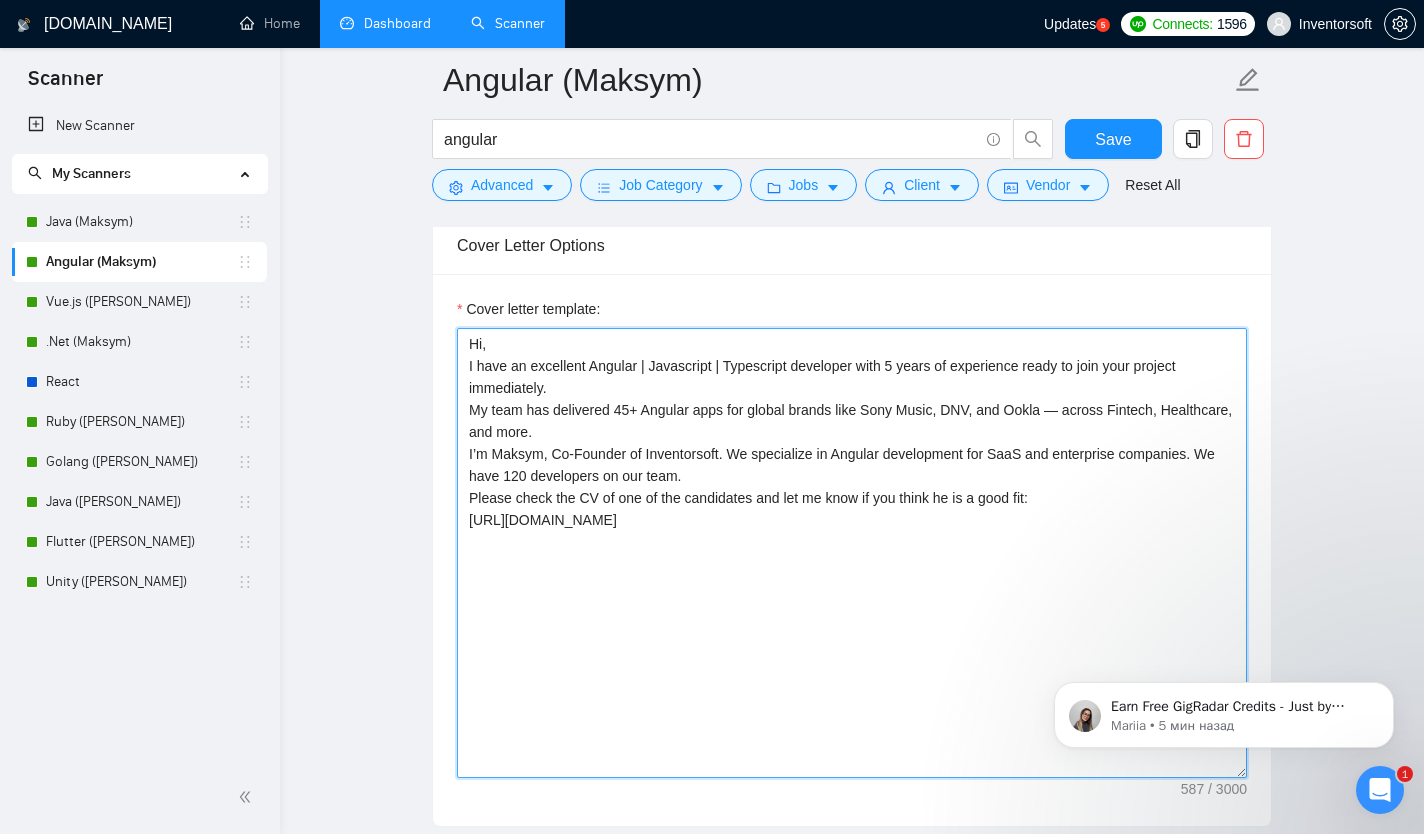 click on "Hi,
I have an excellent Angular | Javascript | Typescript developer with 5 years of experience ready to join your project immediately.
My team has delivered 45+ Angular apps for global brands like Sony Music, DNV, and Ookla — across Fintech, Healthcare, and more.
I’m Maksym, Co-Founder of Inventorsoft. We specialize in Angular development for SaaS and enterprise companies. We have 120 developers on our team.
Please check the CV of one of the candidates and let me know if you think he is a good fit:
[URL][DOMAIN_NAME]" at bounding box center (852, 553) 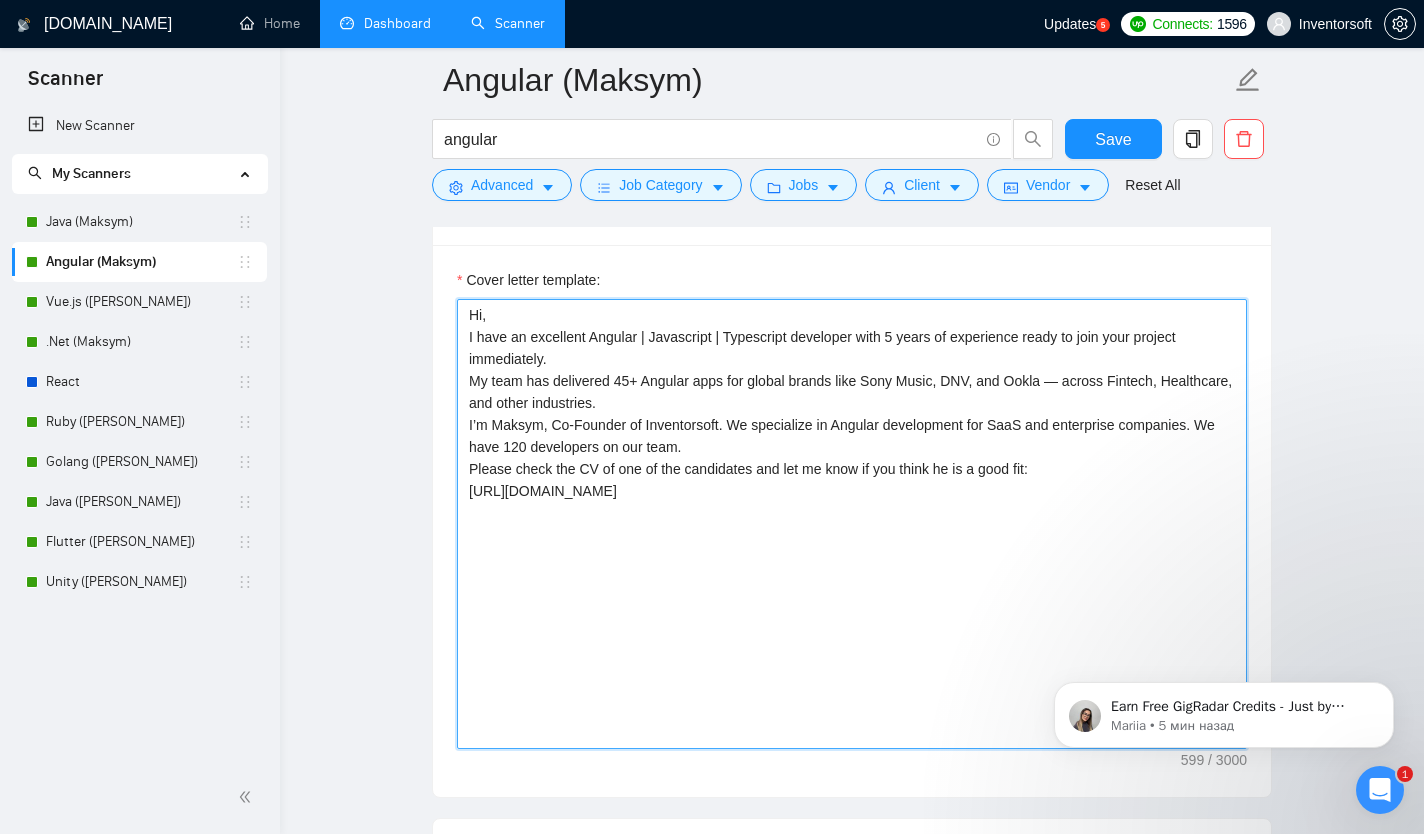scroll, scrollTop: 1278, scrollLeft: 0, axis: vertical 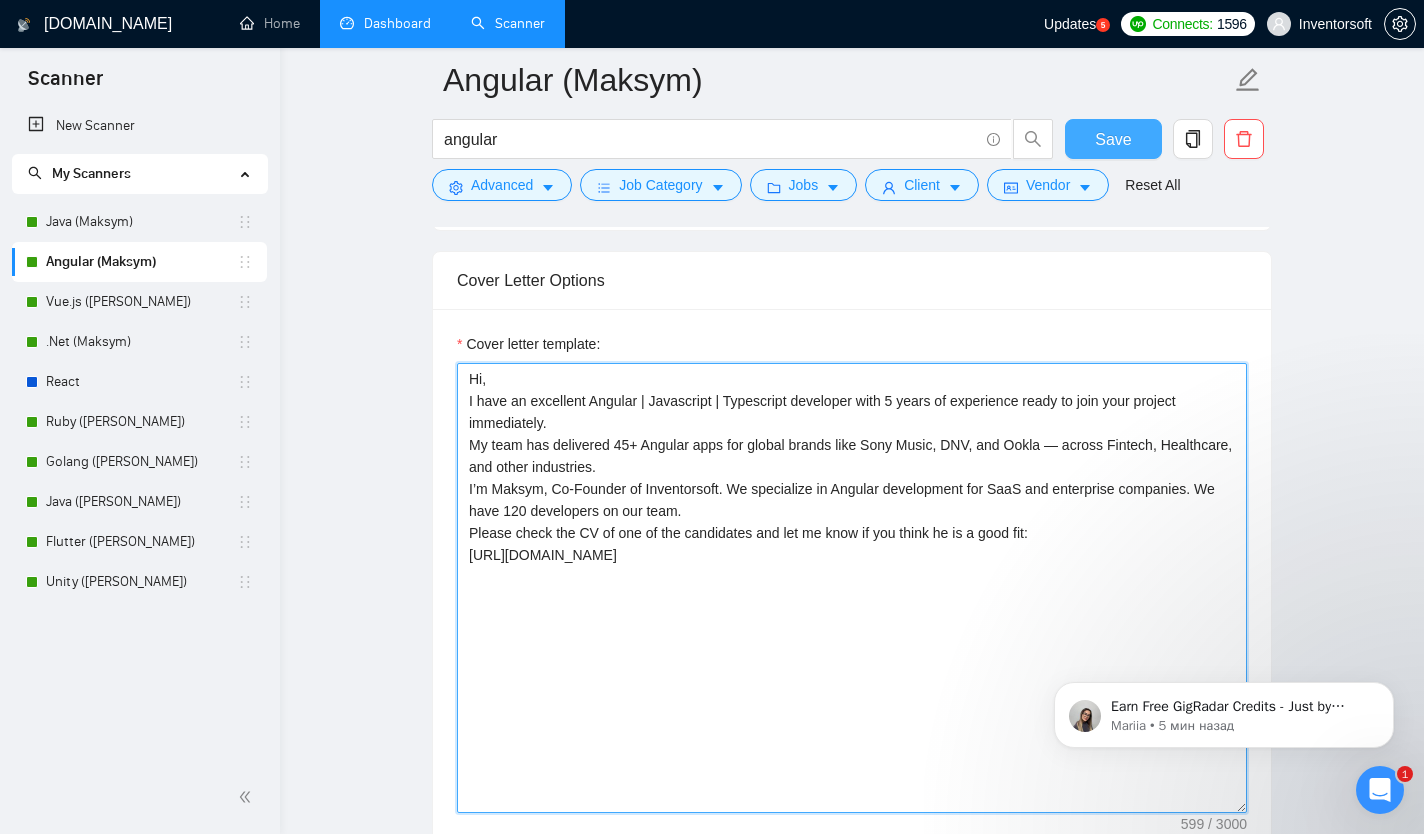 type on "Hi,
I have an excellent Angular | Javascript | Typescript developer with 5 years of experience ready to join your project immediately.
My team has delivered 45+ Angular apps for global brands like Sony Music, DNV, and Ookla — across Fintech, Healthcare, and other industries.
I’m Maksym, Co-Founder of Inventorsoft. We specialize in Angular development for SaaS and enterprise companies. We have 120 developers on our team.
Please check the CV of one of the candidates and let me know if you think he is a good fit:
[URL][DOMAIN_NAME]" 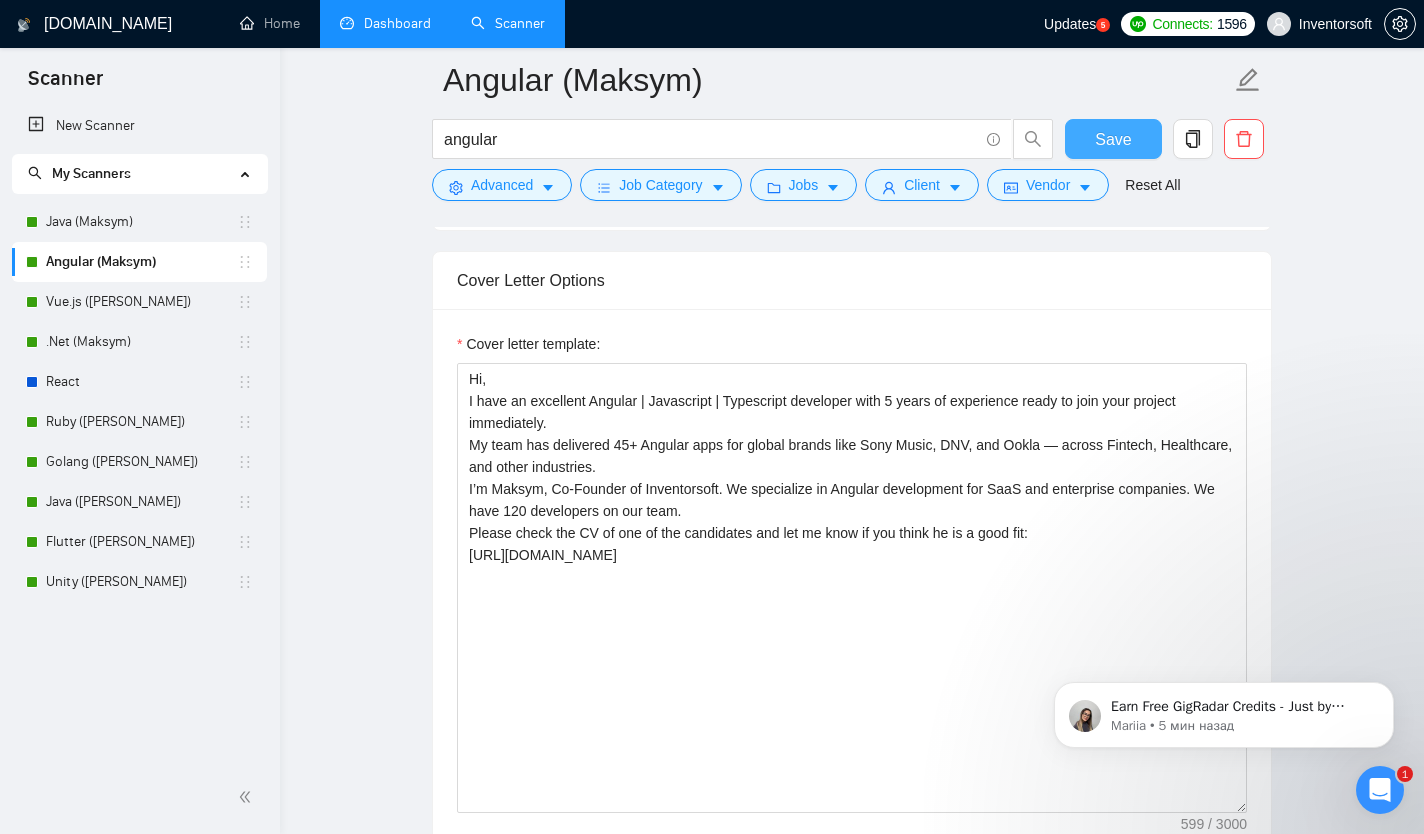click on "Save" at bounding box center (1113, 139) 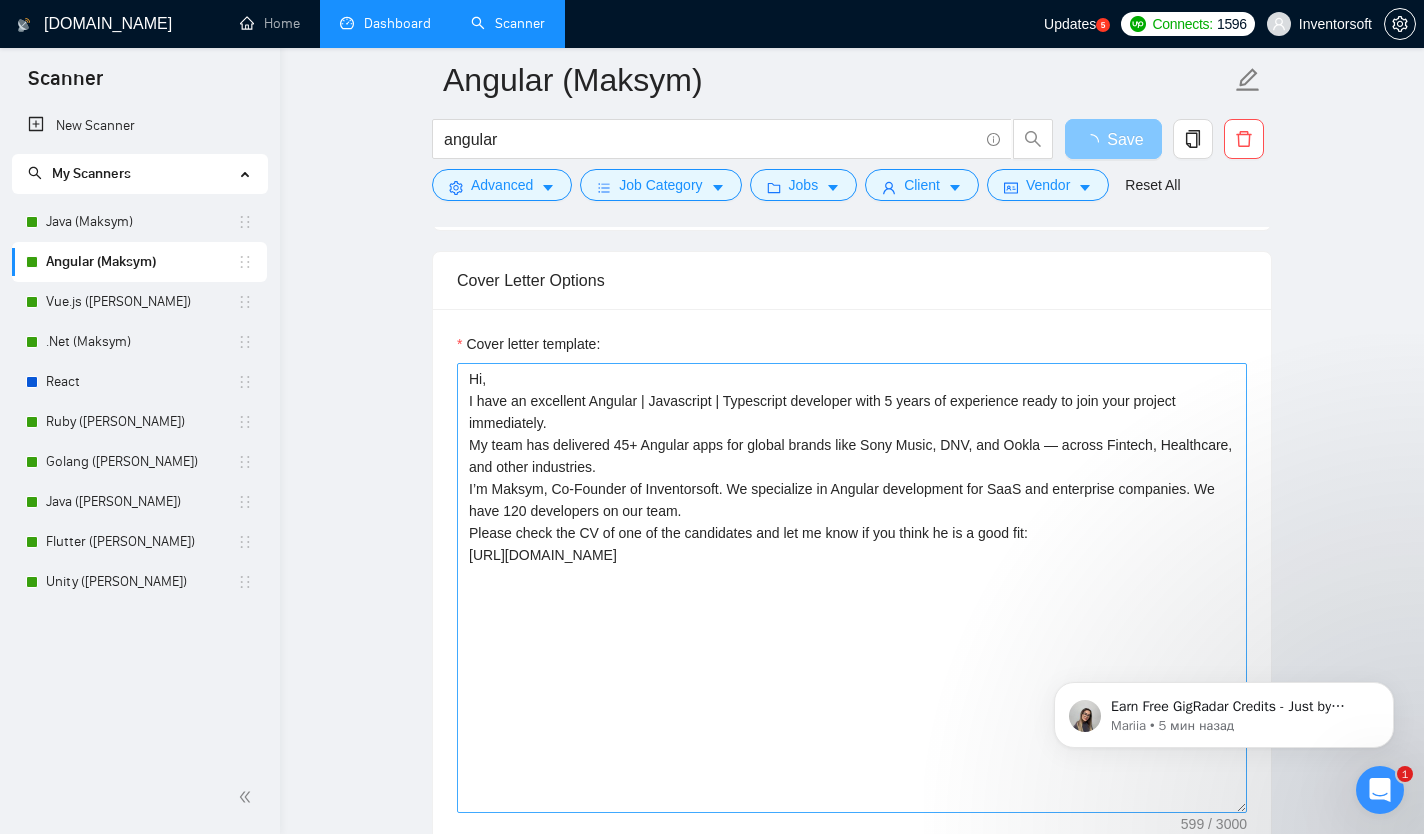 scroll, scrollTop: 1312, scrollLeft: 0, axis: vertical 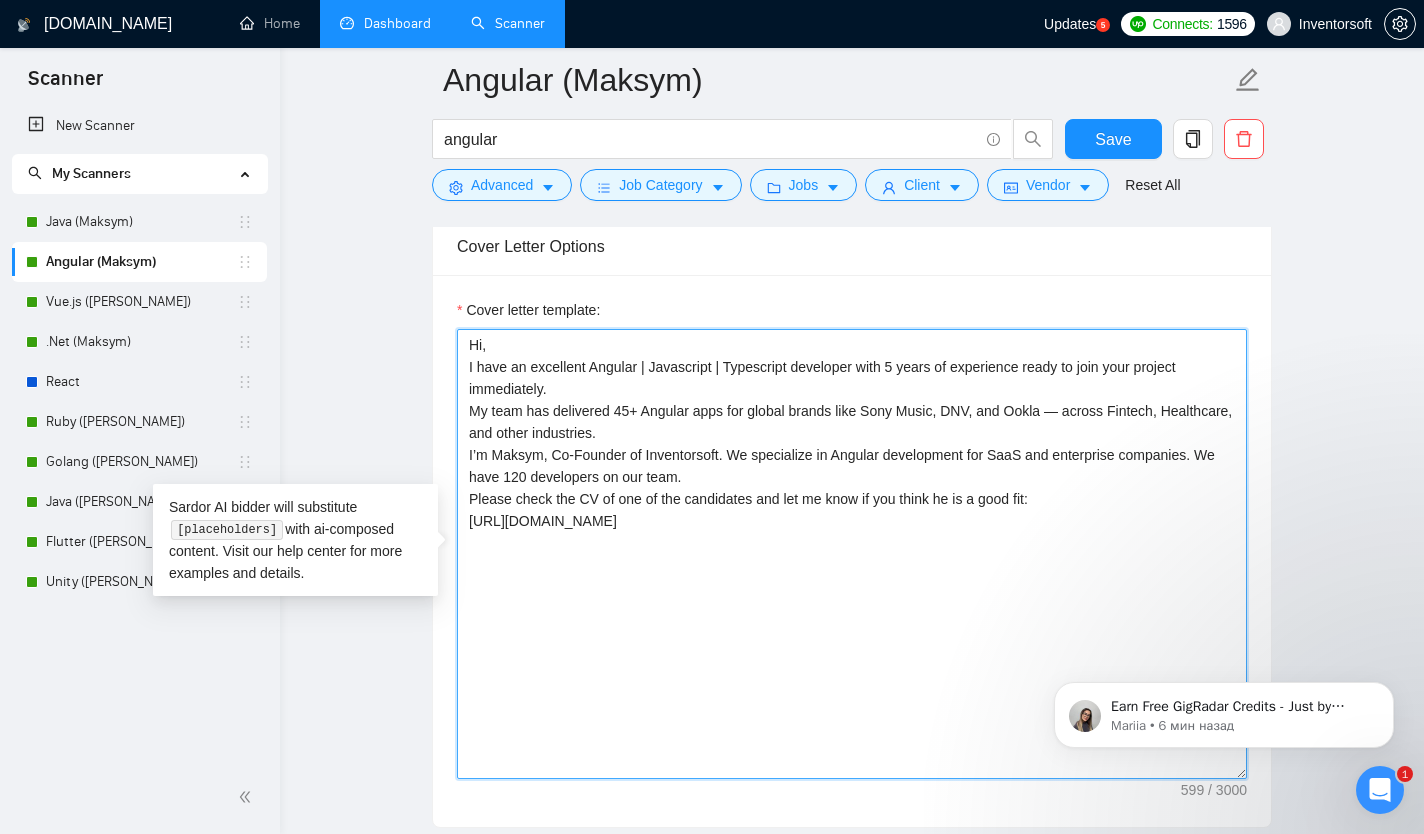 drag, startPoint x: 1086, startPoint y: 524, endPoint x: 437, endPoint y: 514, distance: 649.077 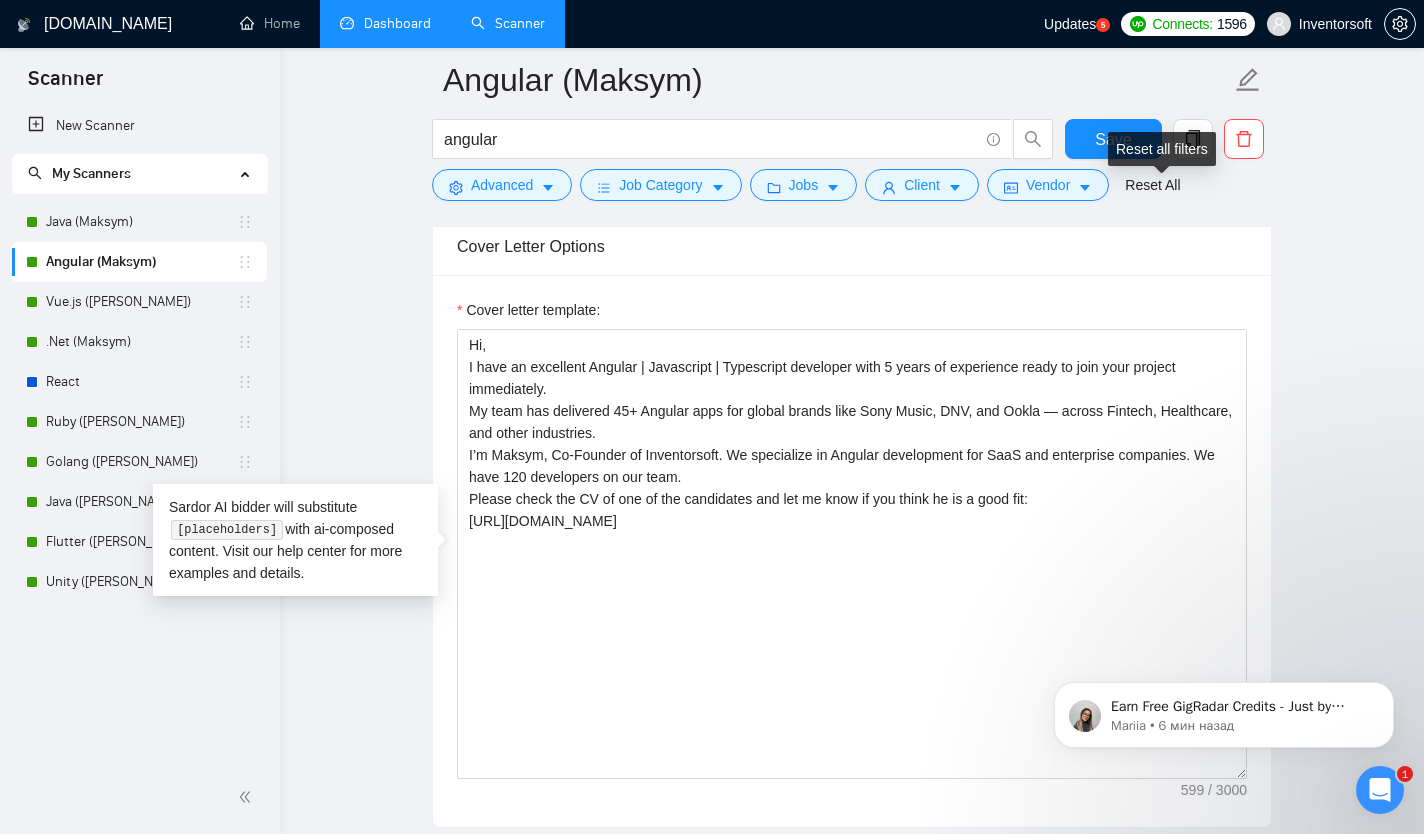 click on "Reset all filters" at bounding box center [1162, 149] 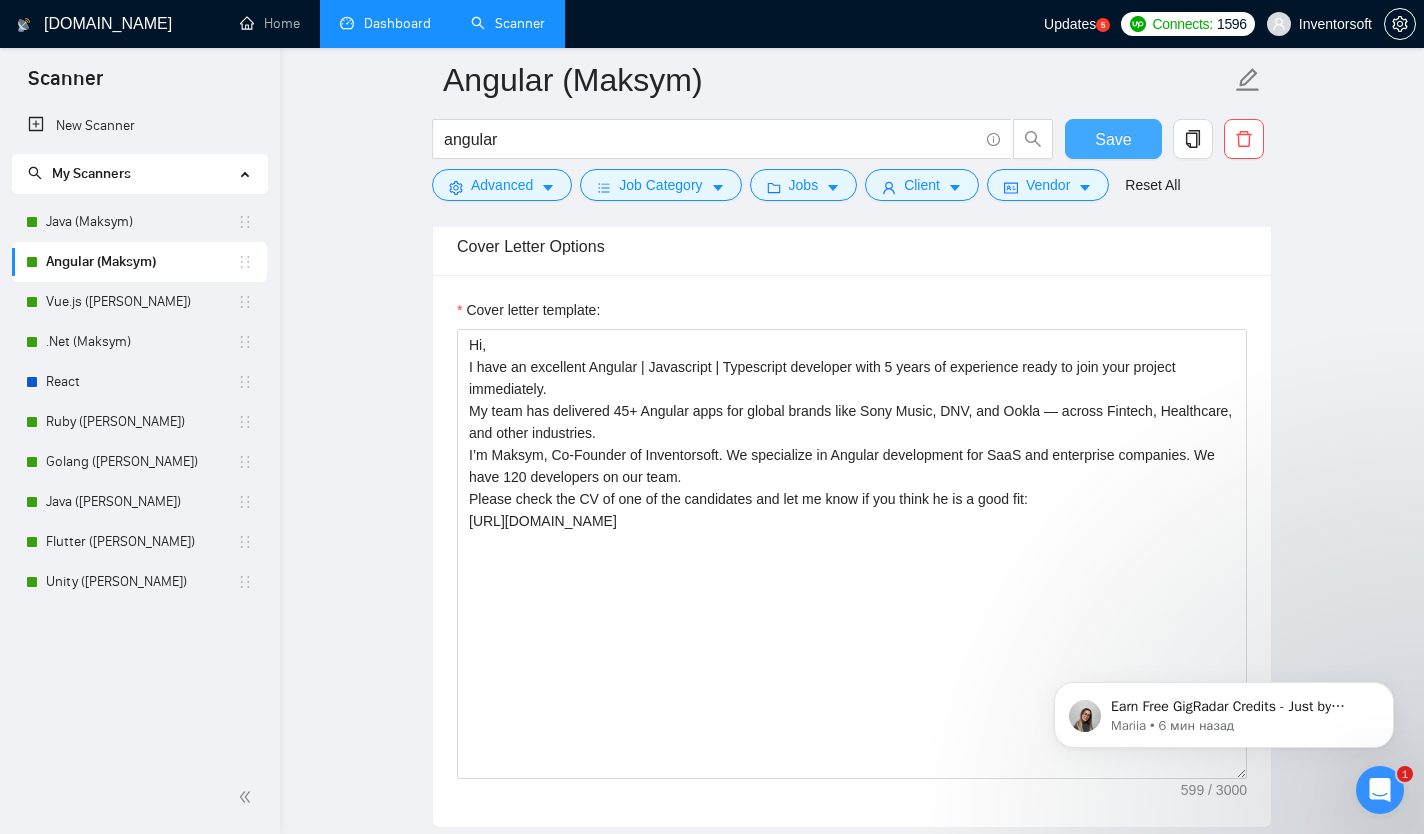 click on "Save" at bounding box center (1113, 139) 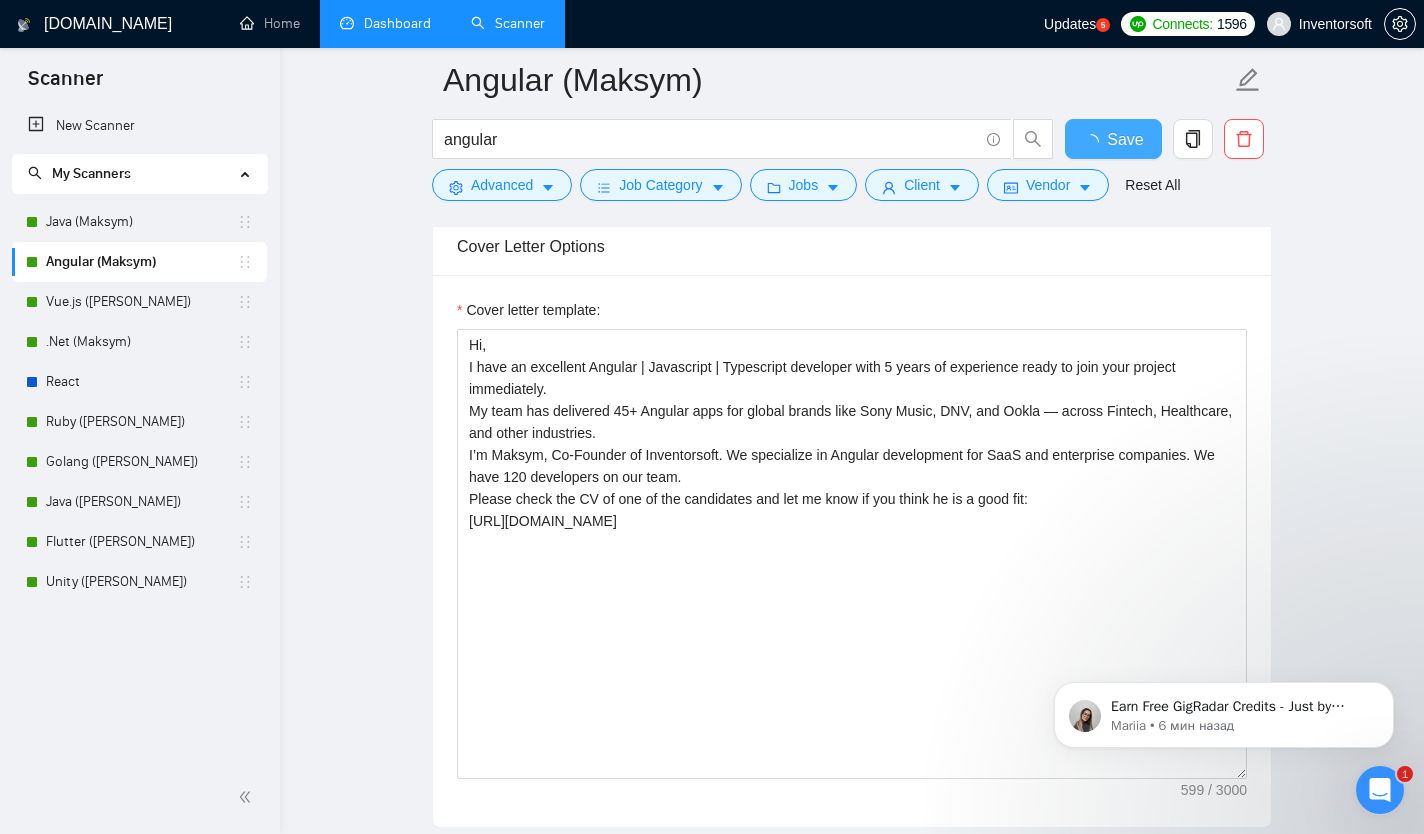 type 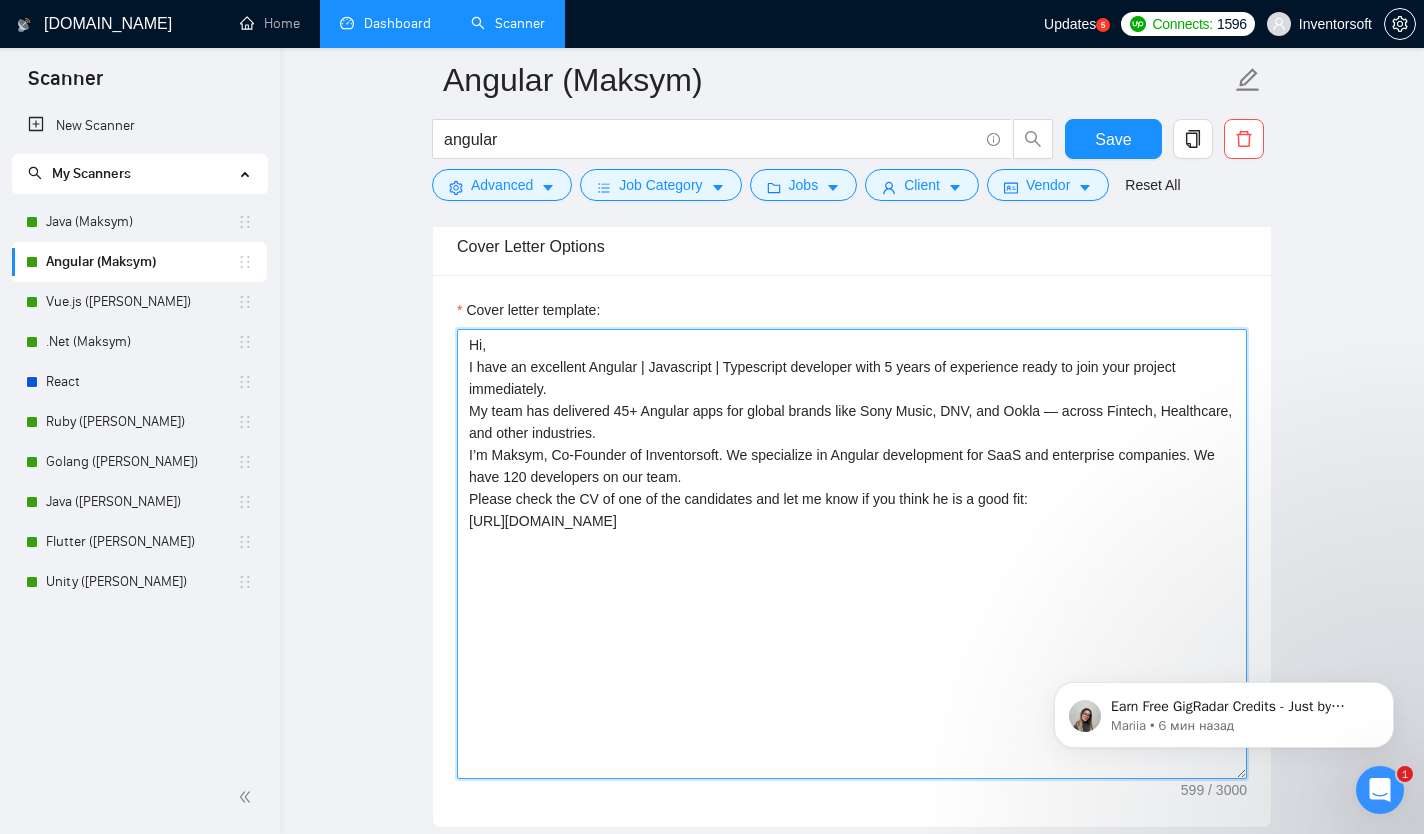 click on "Hi,
I have an excellent Angular | Javascript | Typescript developer with 5 years of experience ready to join your project immediately.
My team has delivered 45+ Angular apps for global brands like Sony Music, DNV, and Ookla — across Fintech, Healthcare, and other industries.
I’m Maksym, Co-Founder of Inventorsoft. We specialize in Angular development for SaaS and enterprise companies. We have 120 developers on our team.
Please check the CV of one of the candidates and let me know if you think he is a good fit:
[URL][DOMAIN_NAME]" at bounding box center (852, 554) 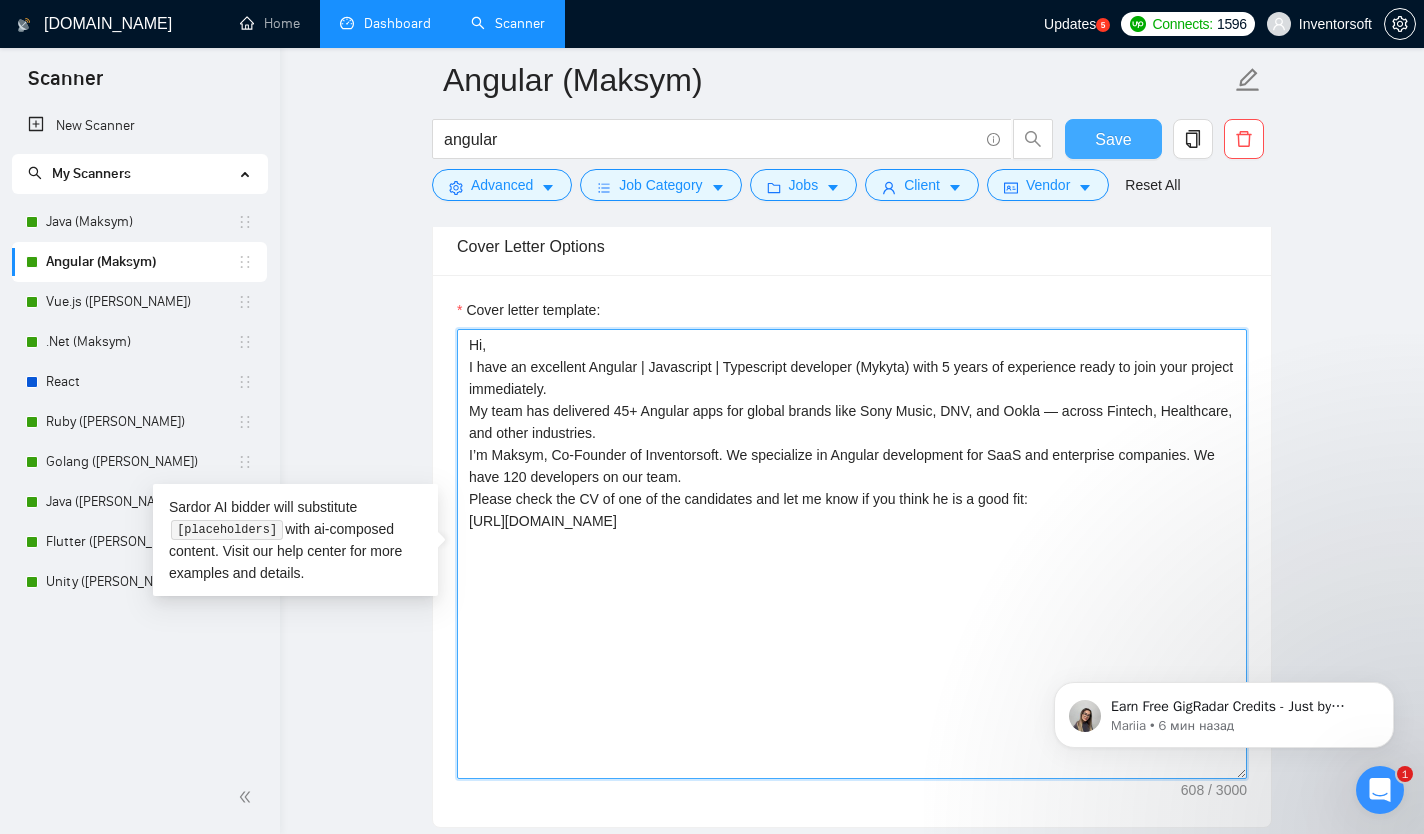 type on "Hi,
I have an excellent Angular | Javascript | Typescript developer (Mykyta) with 5 years of experience ready to join your project immediately.
My team has delivered 45+ Angular apps for global brands like Sony Music, DNV, and Ookla — across Fintech, Healthcare, and other industries.
I’m Maksym, Co-Founder of Inventorsoft. We specialize in Angular development for SaaS and enterprise companies. We have 120 developers on our team.
Please check the CV of one of the candidates and let me know if you think he is a good fit:
[URL][DOMAIN_NAME]" 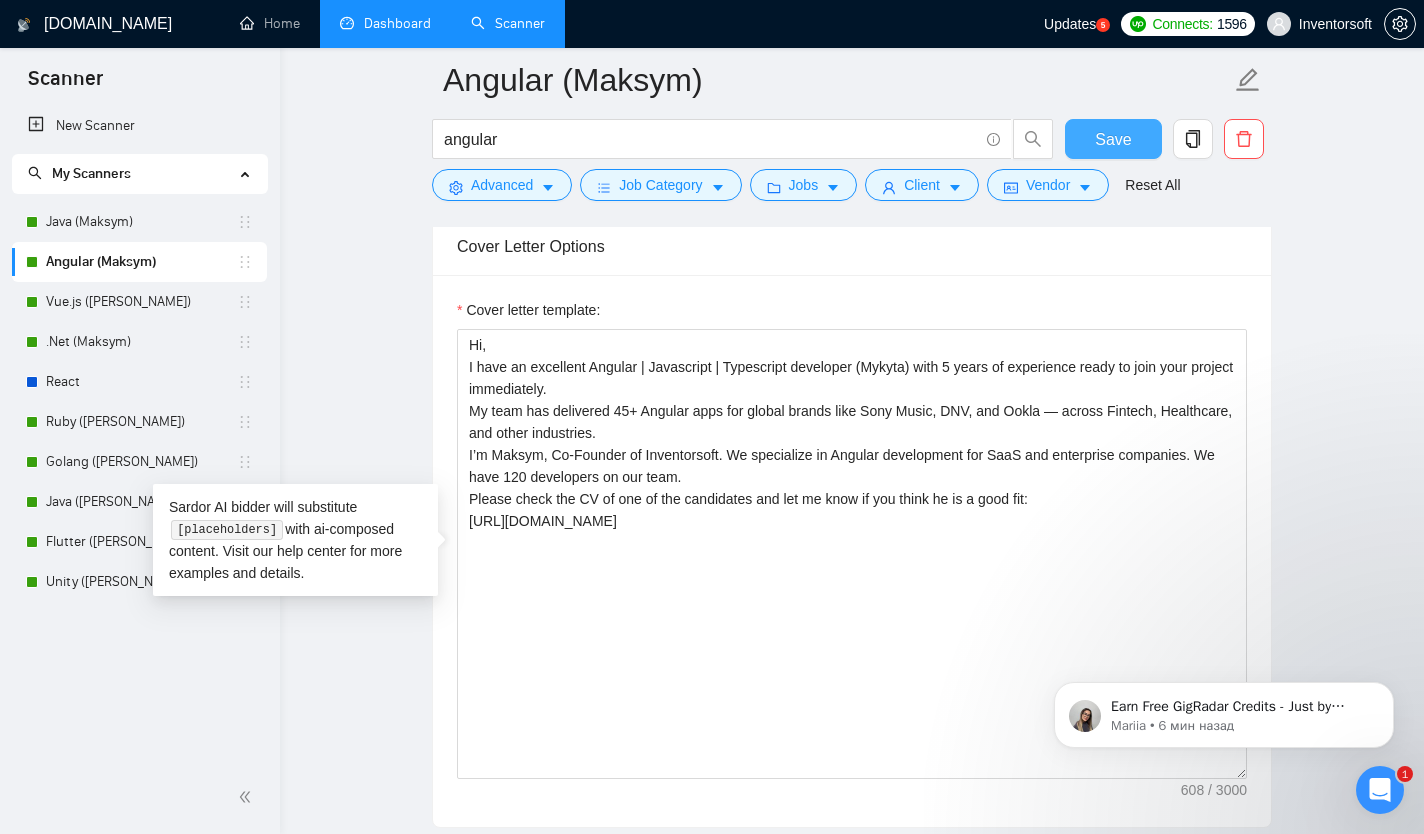 click on "Save" at bounding box center [1113, 139] 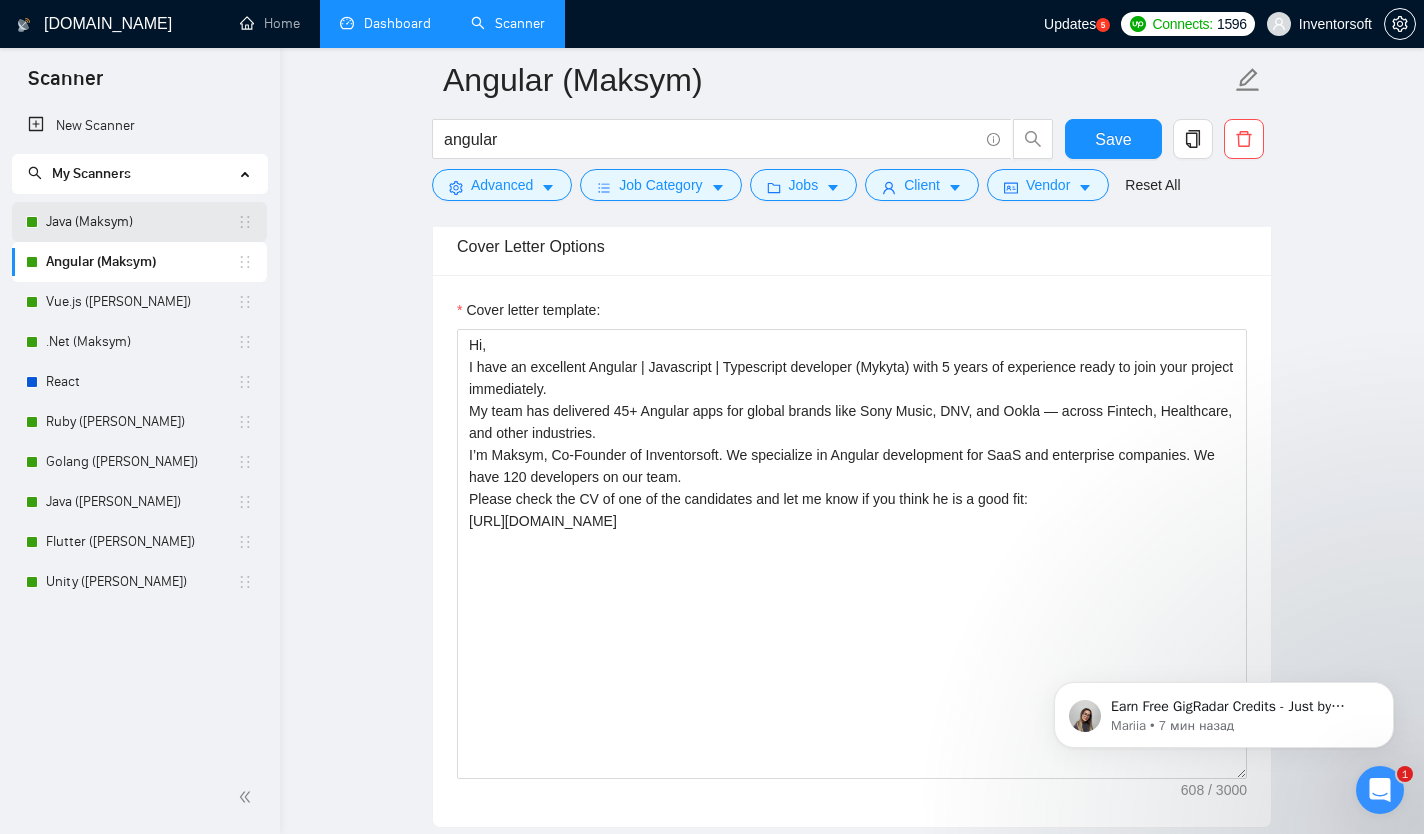 type 